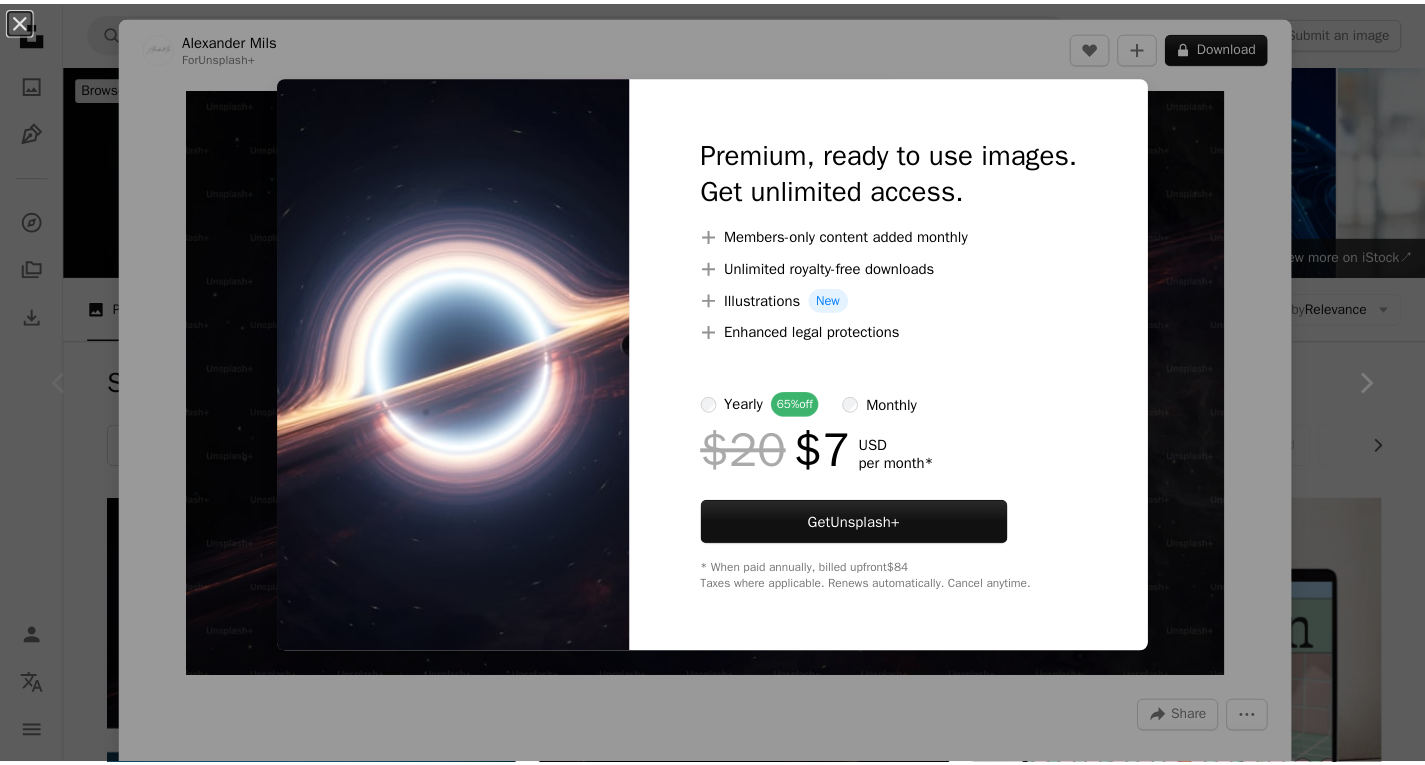 scroll, scrollTop: 184, scrollLeft: 0, axis: vertical 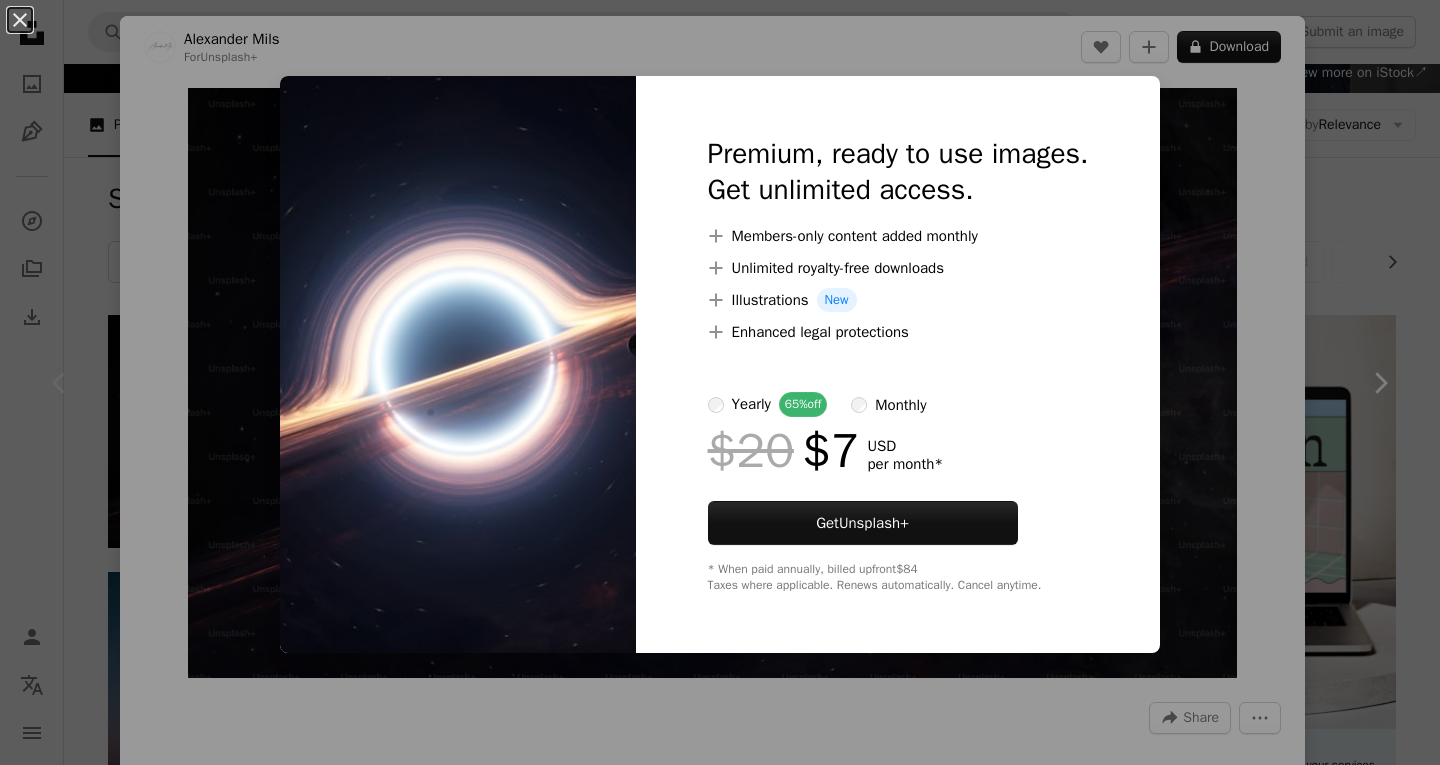 click on "An X shape Premium, ready to use images. Get unlimited access. A plus sign Members-only content added monthly A plus sign Unlimited royalty-free downloads A plus sign Illustrations  New A plus sign Enhanced legal protections yearly 65%  off monthly $20   $7 USD per month * Get  Unsplash+ * When paid annually, billed upfront  $84 Taxes where applicable. Renews automatically. Cancel anytime." at bounding box center [720, 382] 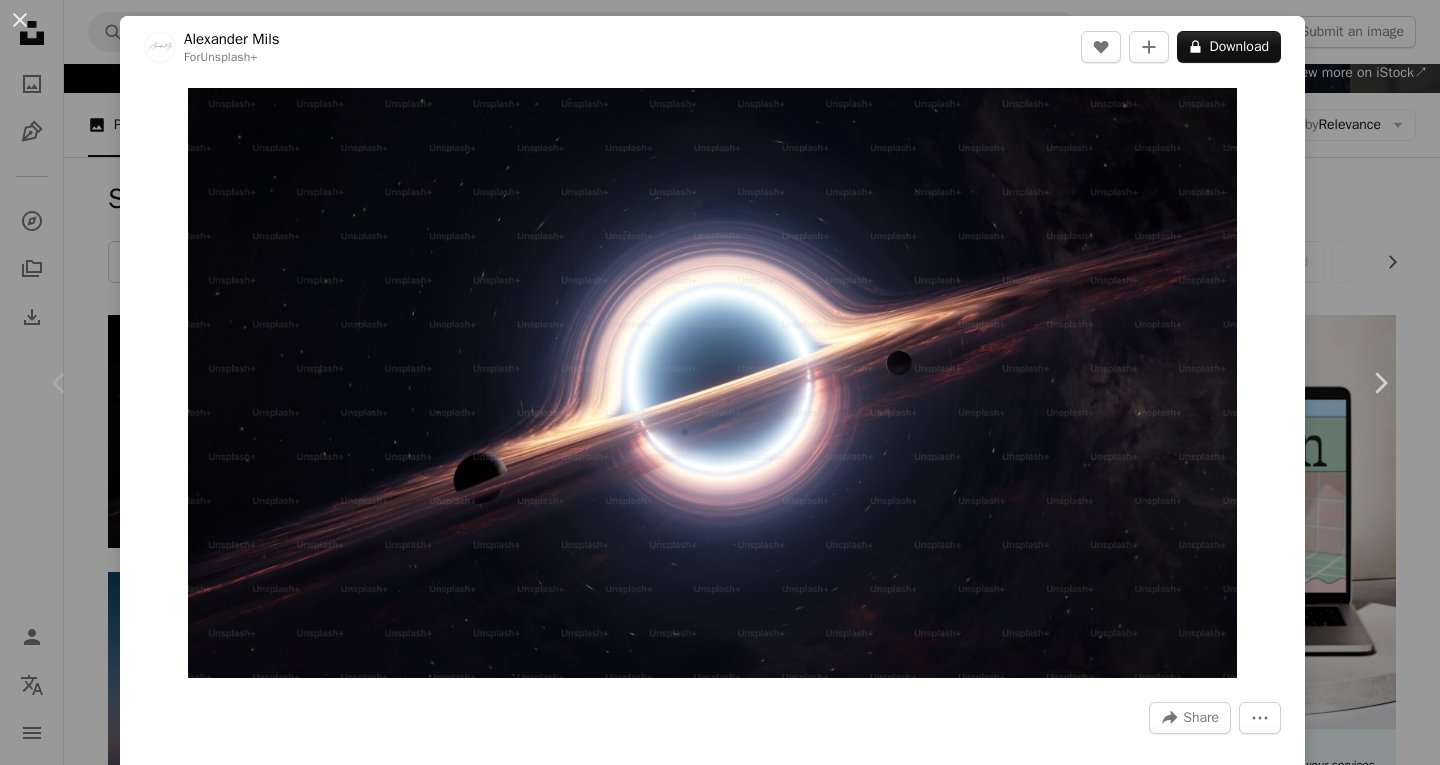 click on "An X shape Chevron left Chevron right [FIRST] [LAST] For  Unsplash+ A heart A plus sign A lock Download Zoom in A forward-right arrow Share More Actions Calendar outlined Published on  July 28, 2023 Safety Licensed under the  Unsplash+ License wallpaper background space universe 3d render digital image render black hole the universe universe background planetarium Free stock photos Related images Plus sign for Unsplash+ A heart A plus sign Point Normal For  Unsplash+ A lock Download Plus sign for Unsplash+ A heart A plus sign [FIRST] [LAST] For  Unsplash+ A lock Download Plus sign for Unsplash+ A heart A plus sign [FIRST] [LAST] For  Unsplash+ A lock Download Plus sign for Unsplash+ A heart A plus sign Planet Volumes For  Unsplash+ A lock Download Plus sign for Unsplash+ A heart A plus sign [FIRST] [LAST] For  Unsplash+ A lock Download Plus sign for Unsplash+ A heart A plus sign Resource Database For  Unsplash+ A lock Download Plus sign for Unsplash+ A heart A plus sign [FIRST] [LAST] For  Unsplash+ For" at bounding box center (720, 382) 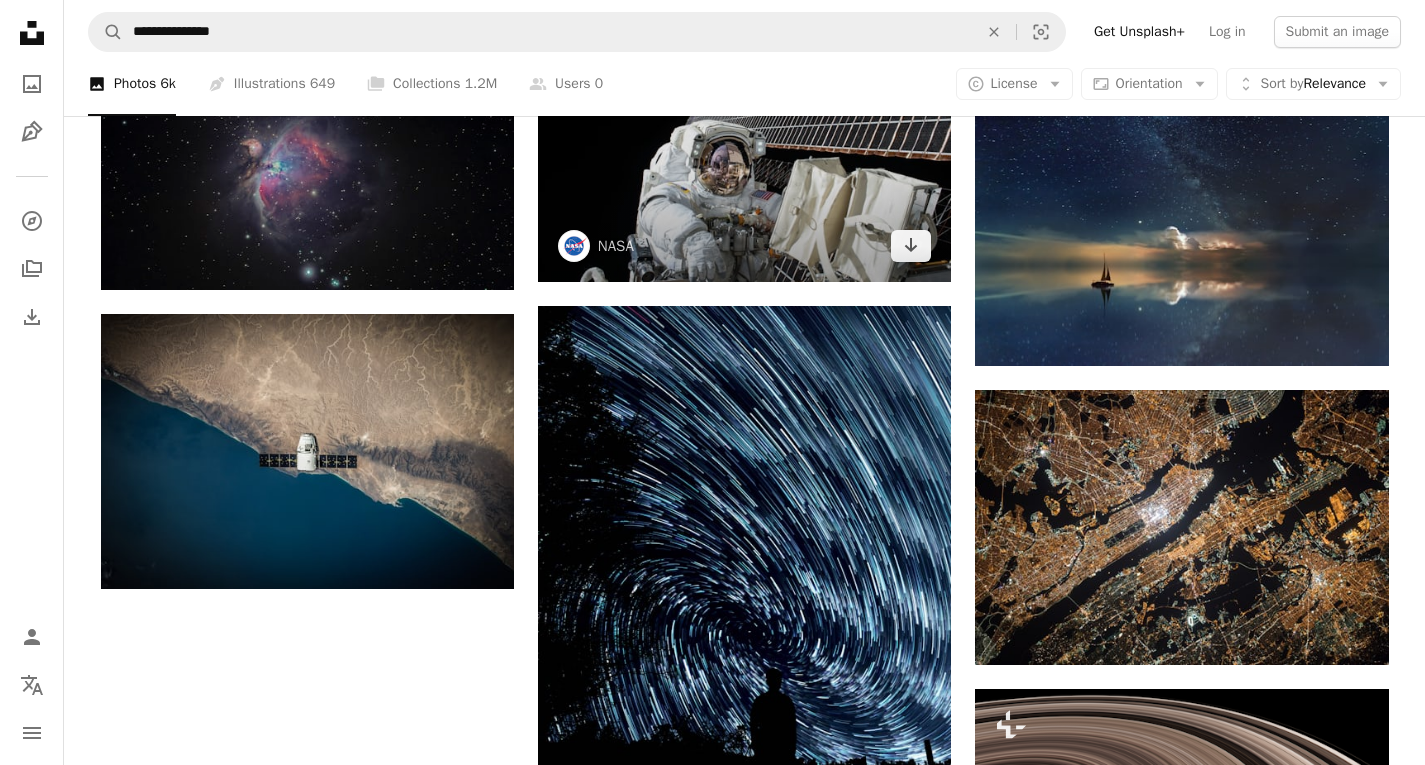 scroll, scrollTop: 2241, scrollLeft: 0, axis: vertical 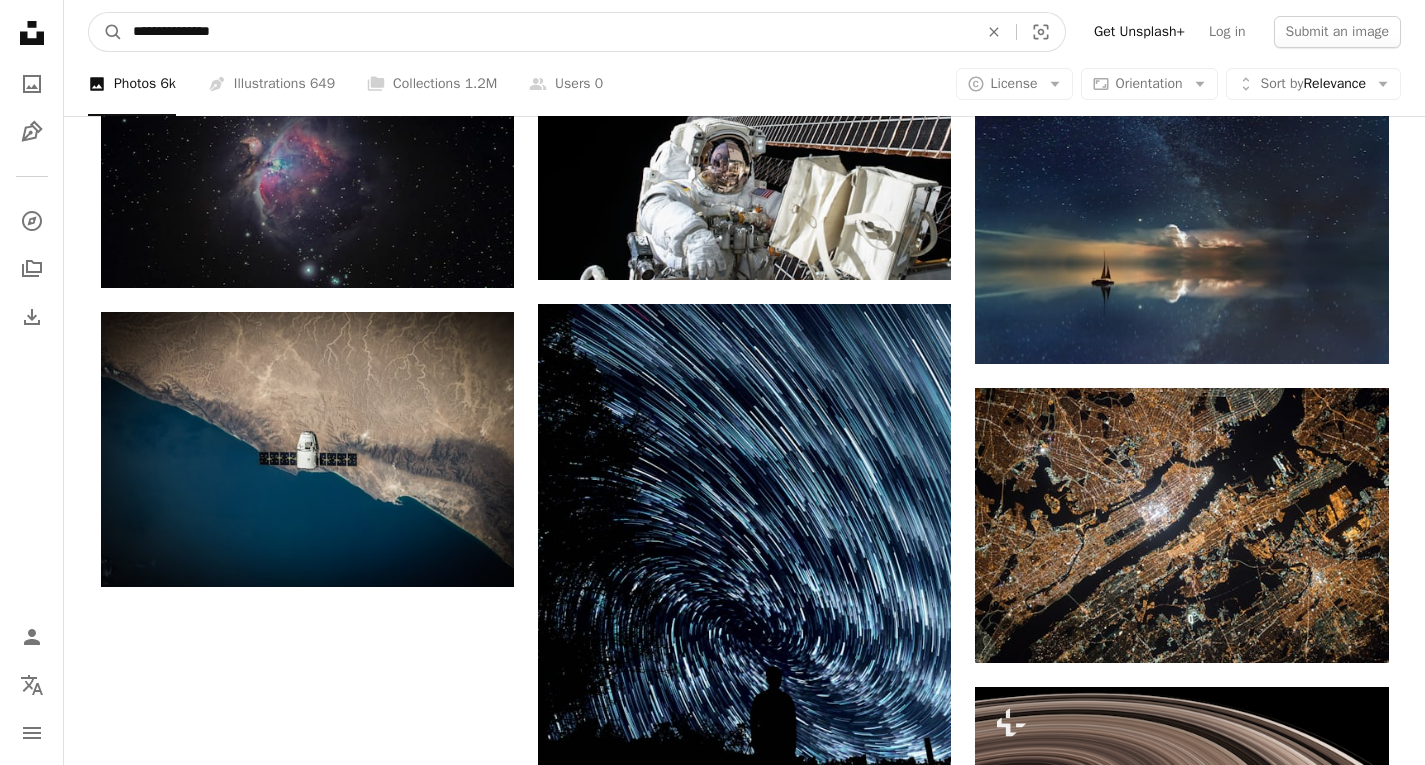 click on "**********" at bounding box center [547, 32] 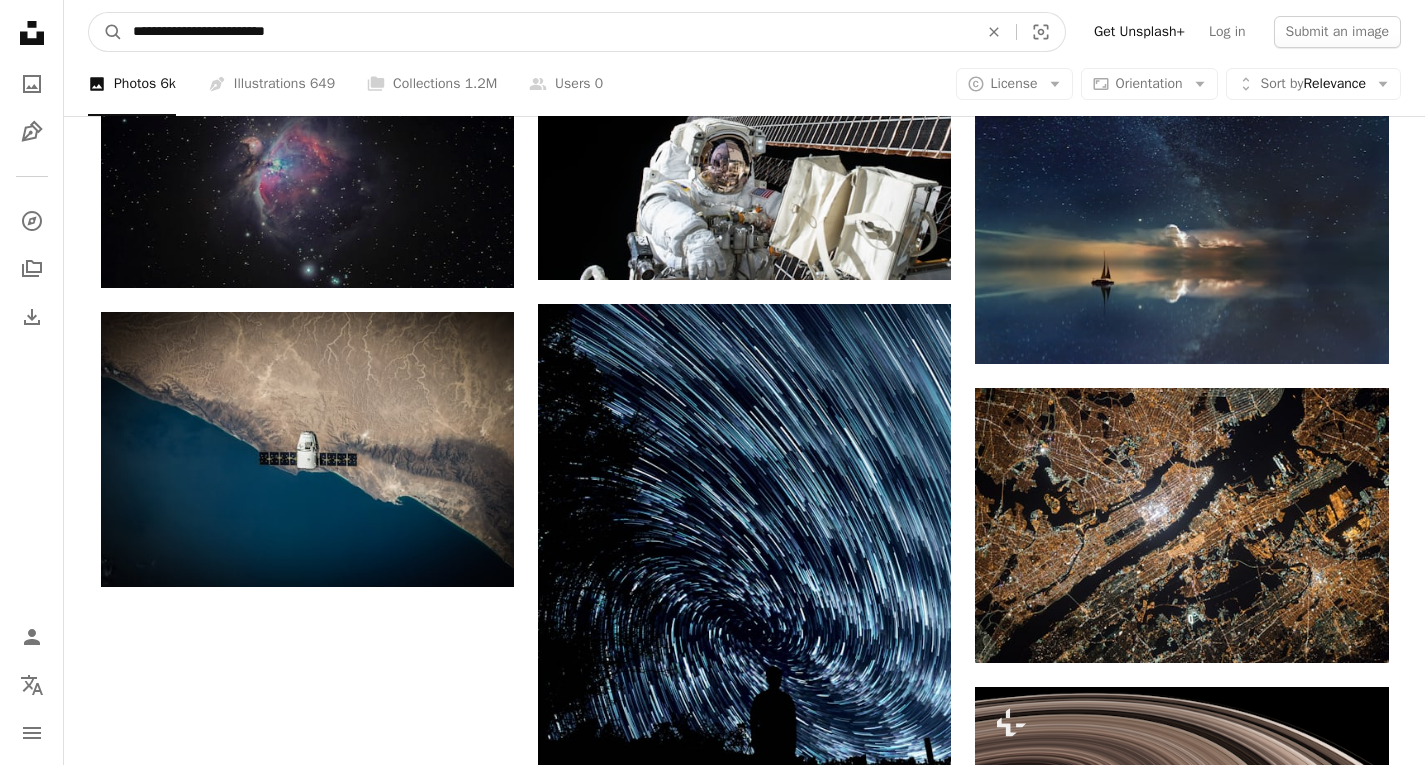 type on "**********" 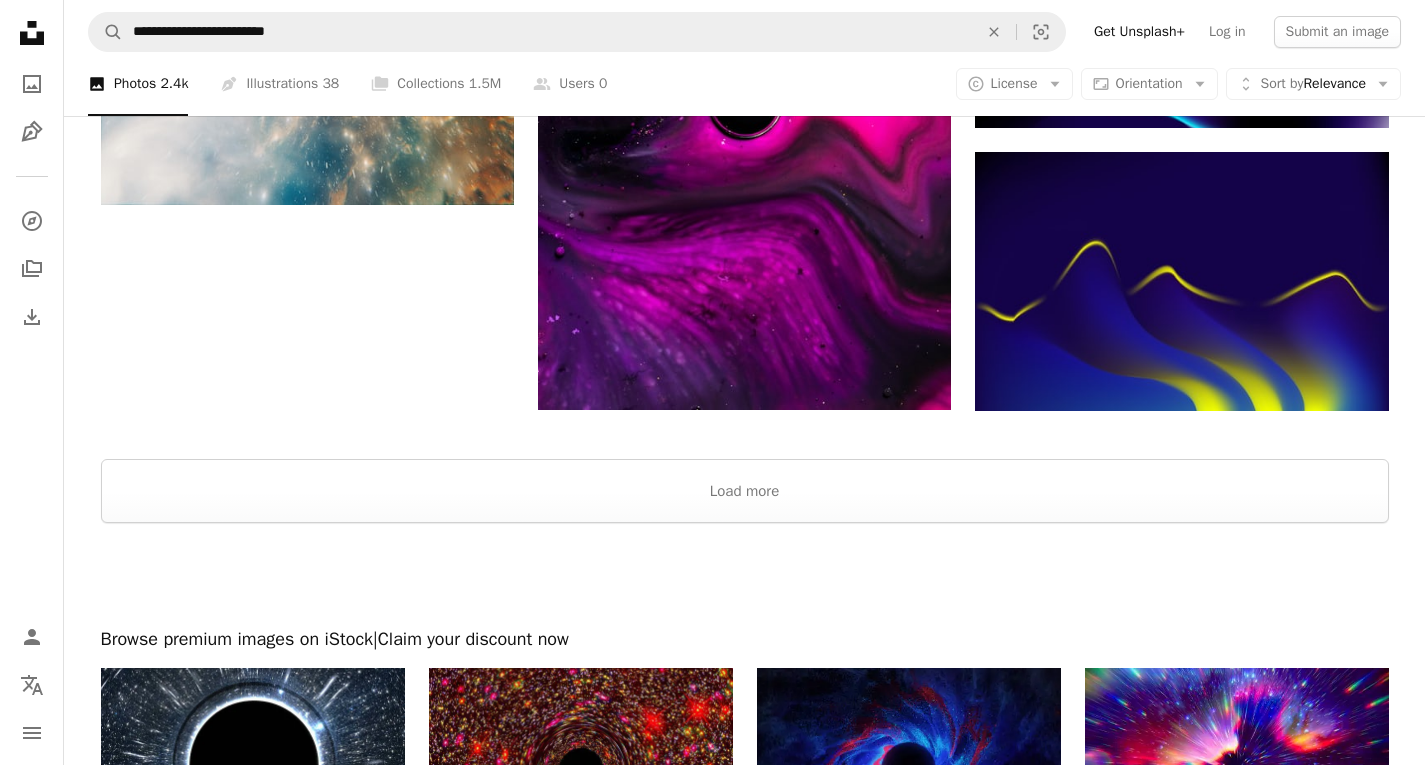 scroll, scrollTop: 2596, scrollLeft: 0, axis: vertical 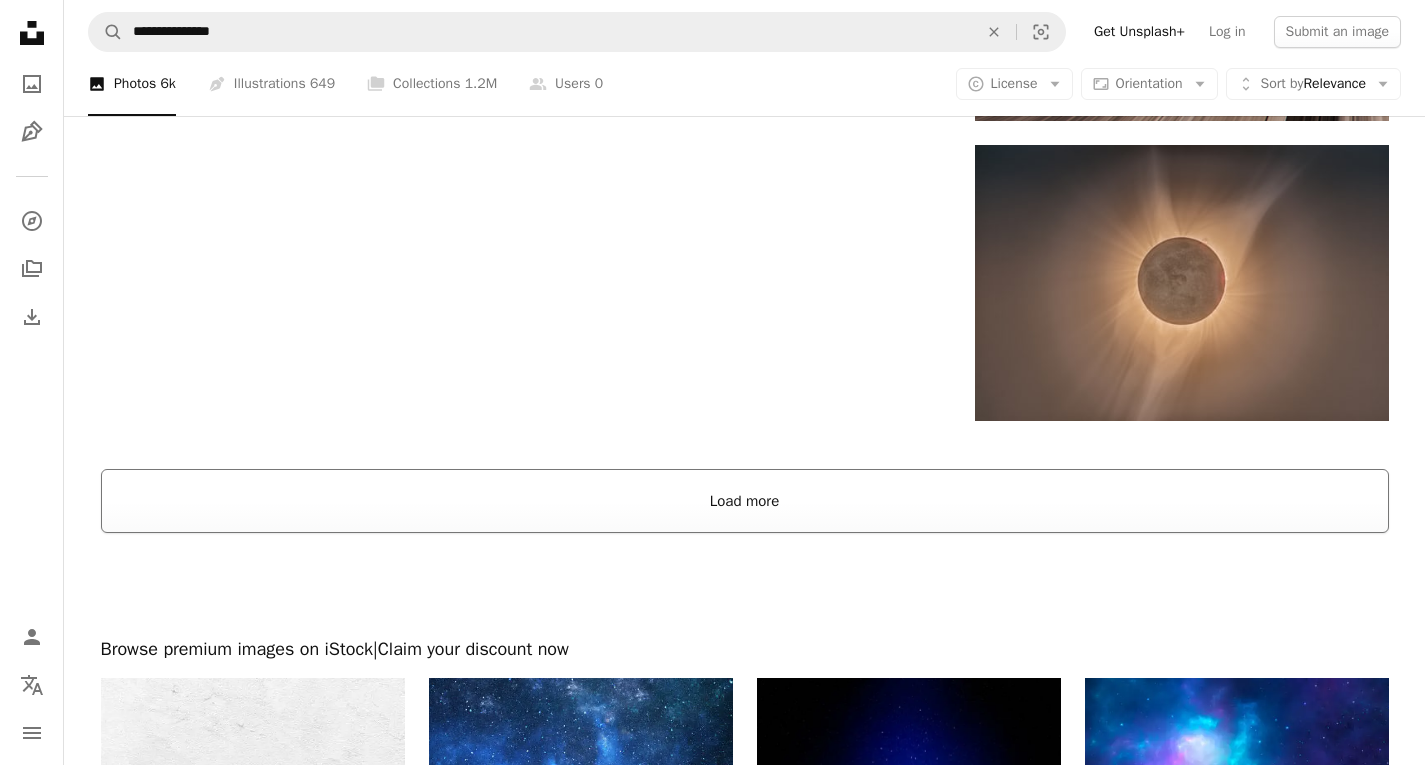 click on "Load more" at bounding box center [745, 501] 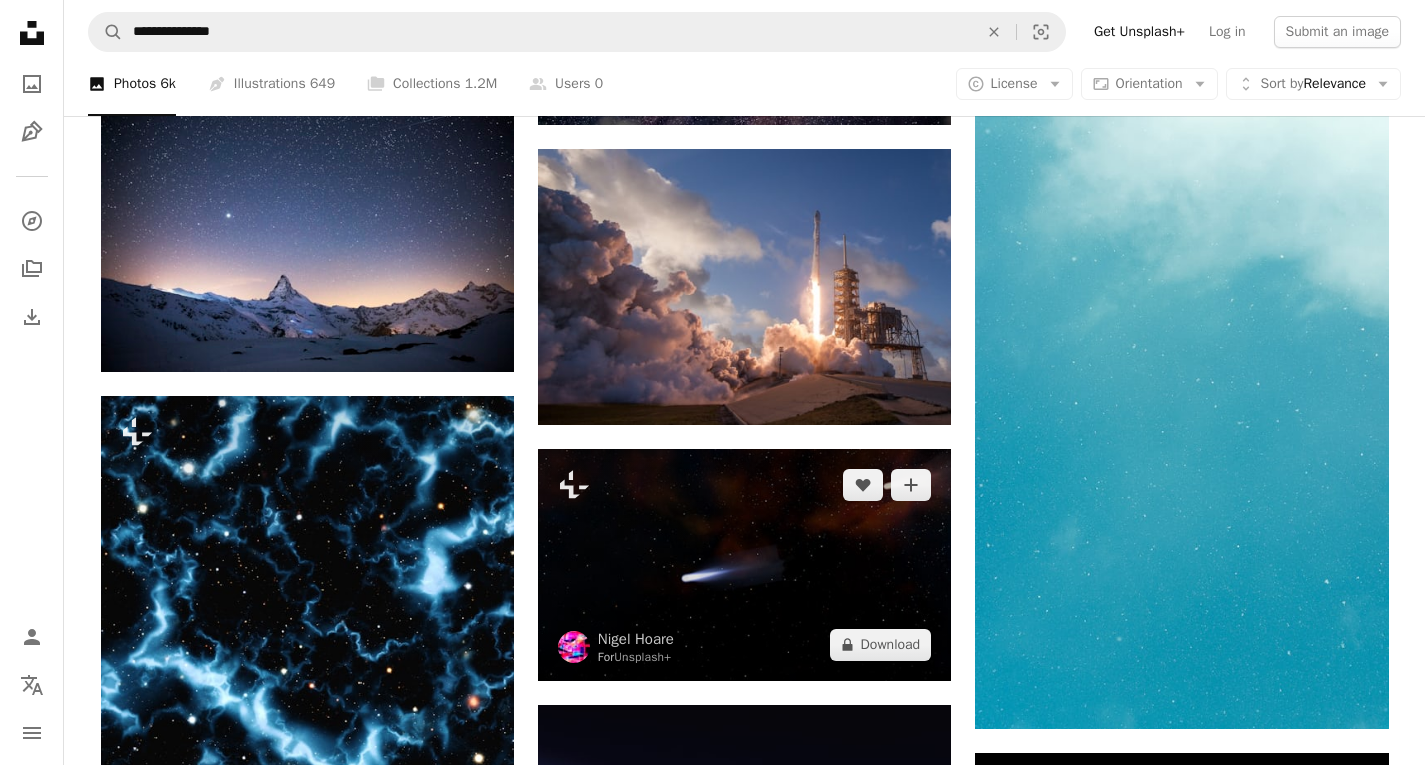 scroll, scrollTop: 9936, scrollLeft: 0, axis: vertical 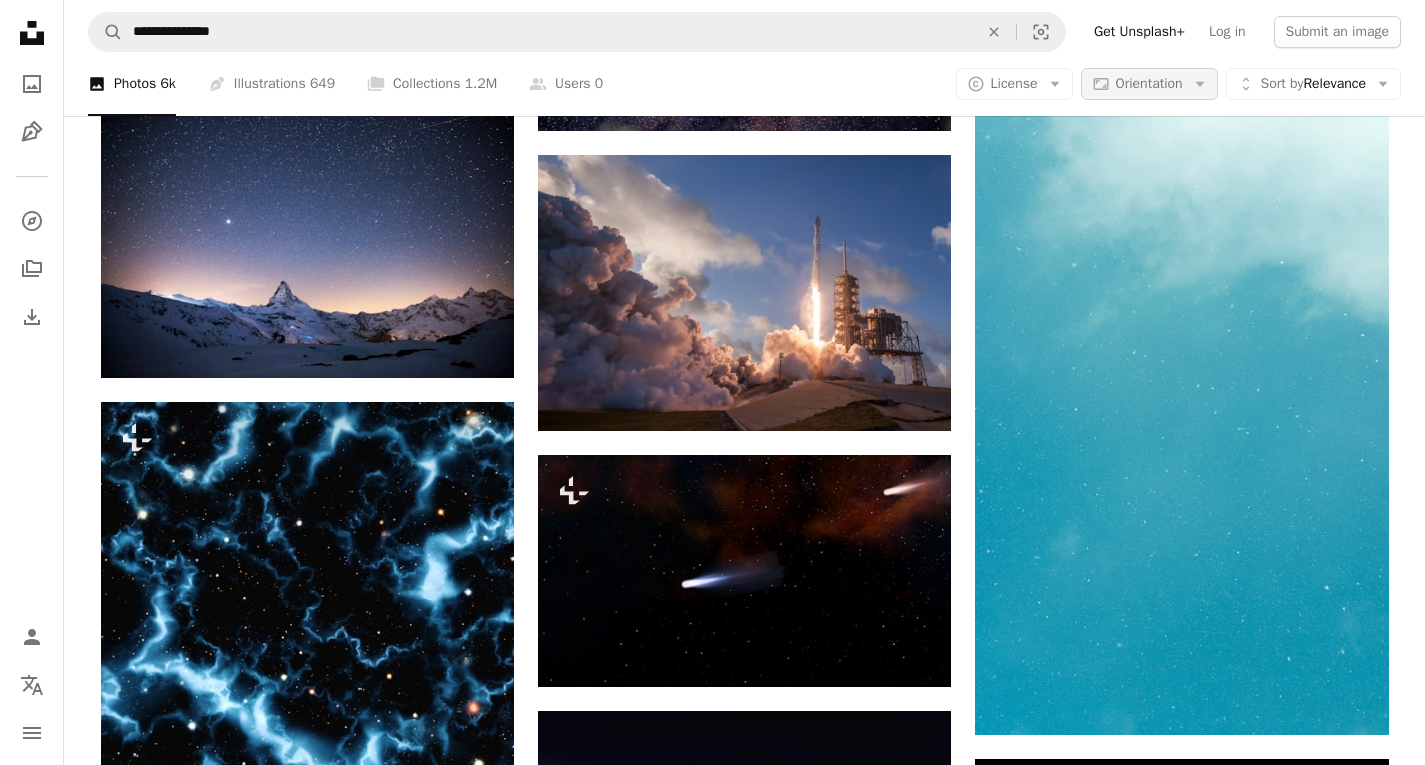 click on "Orientation" at bounding box center (1149, 83) 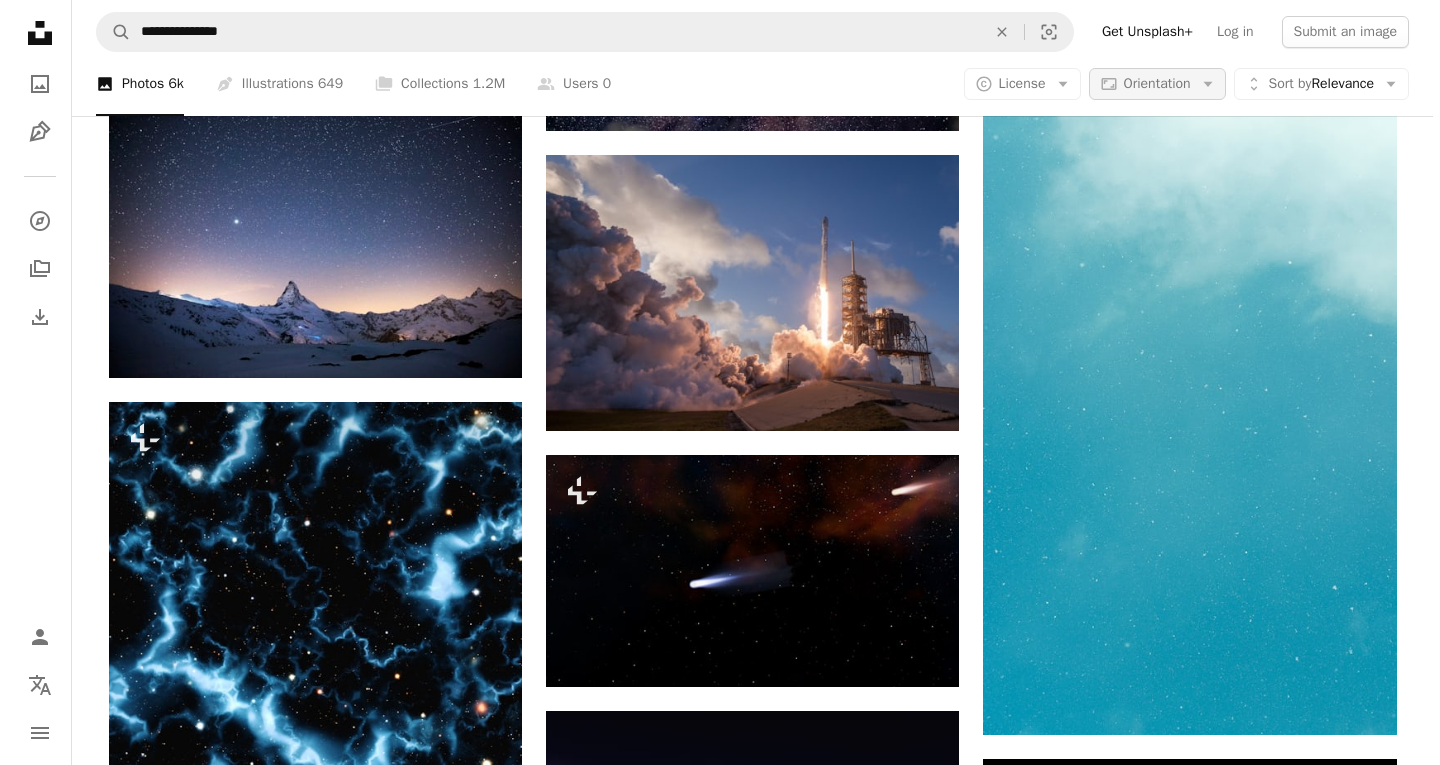 scroll, scrollTop: 0, scrollLeft: 0, axis: both 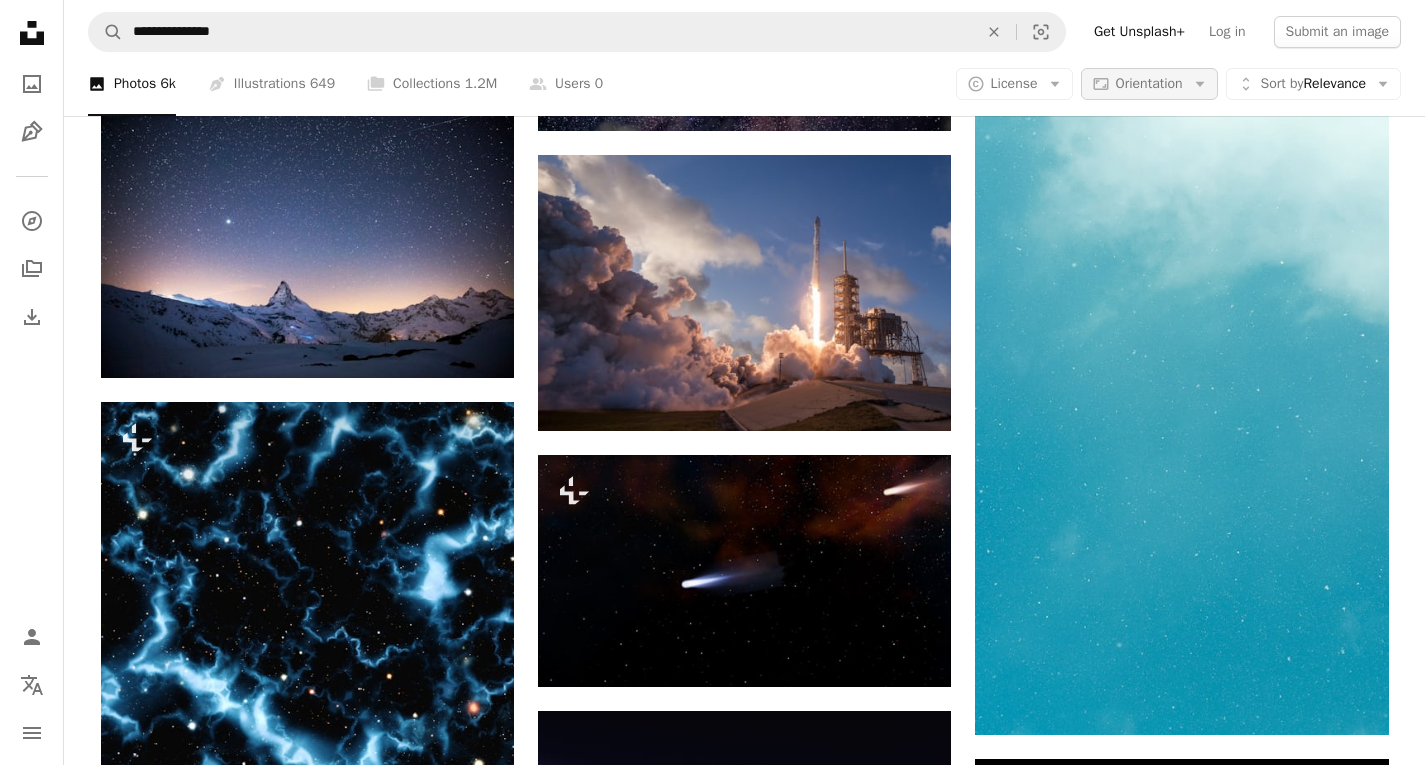 click on "Orientation" at bounding box center (1149, 83) 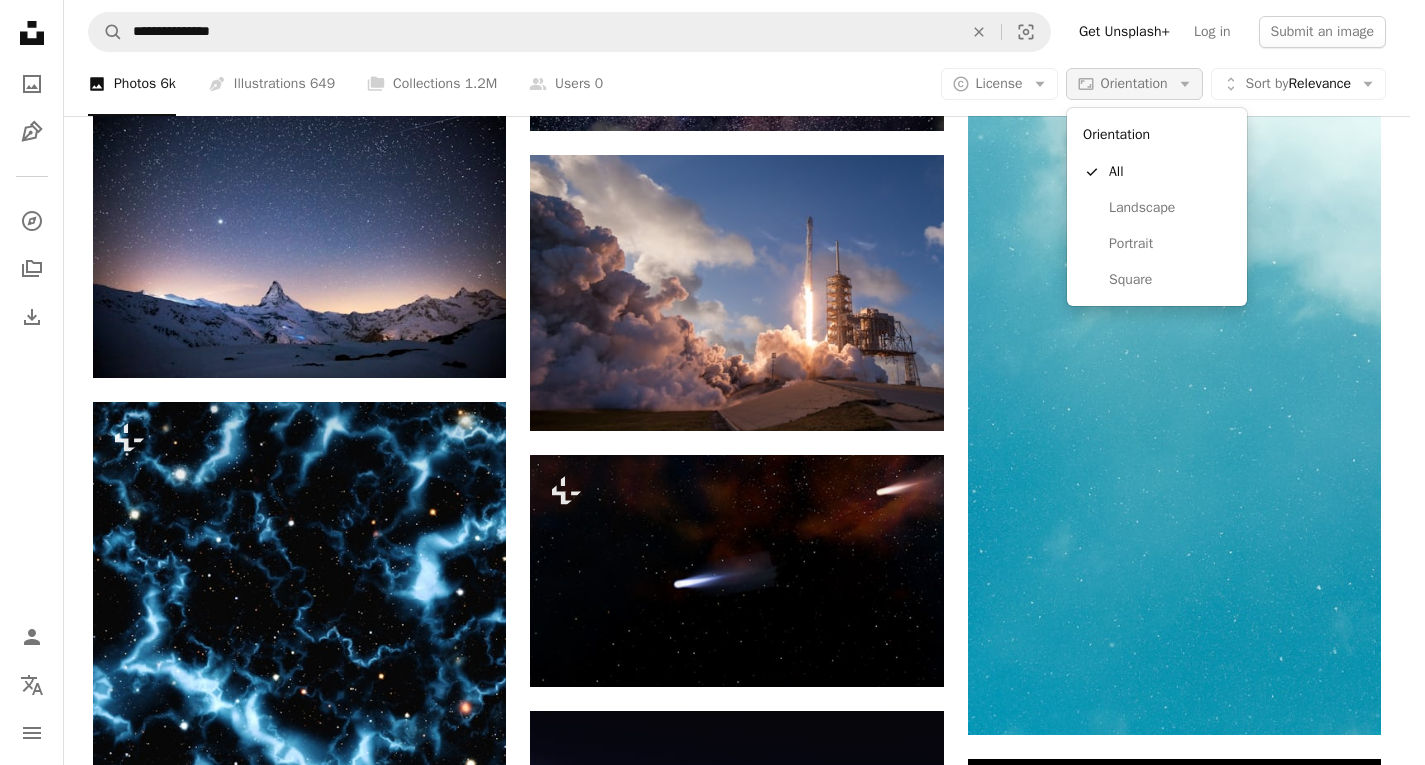 scroll, scrollTop: 0, scrollLeft: 0, axis: both 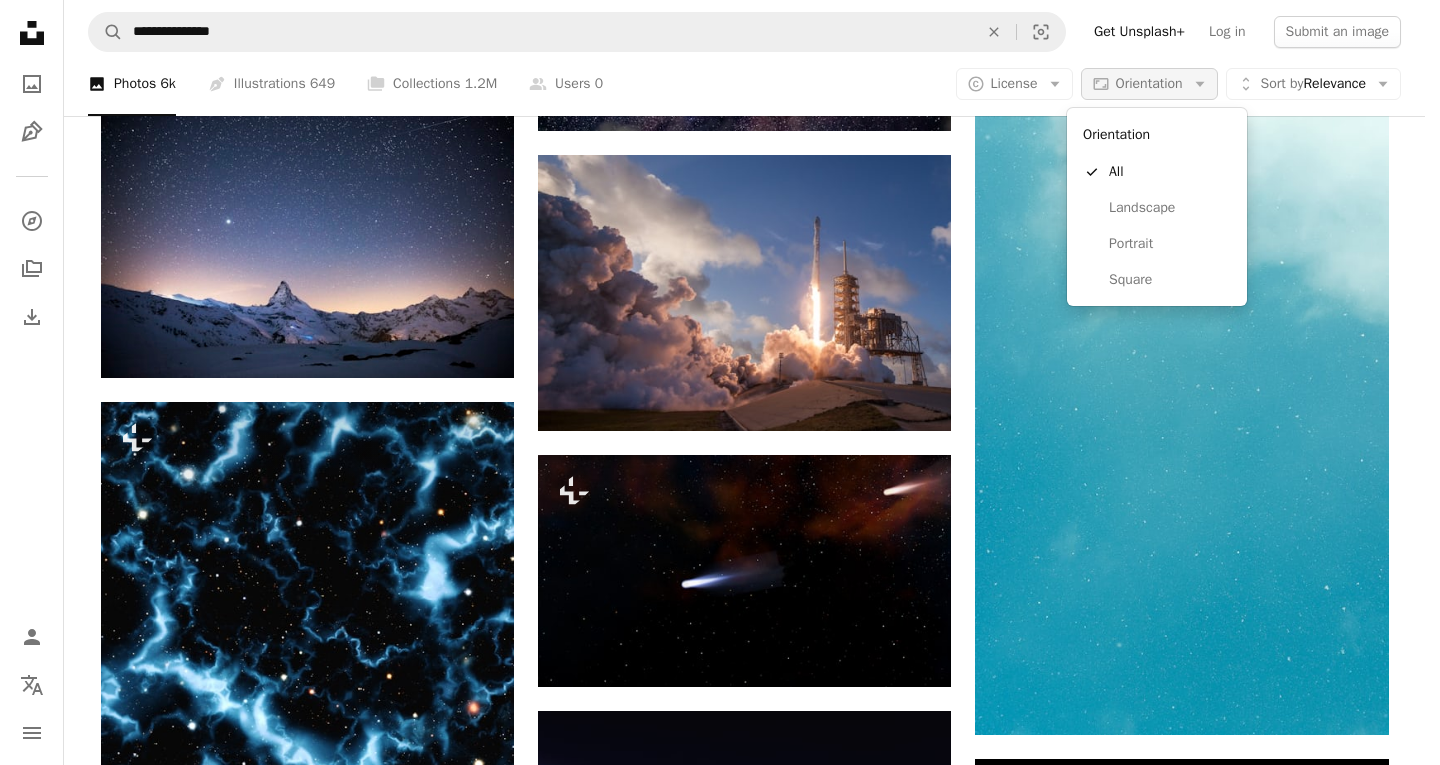 click on "Orientation" at bounding box center (1149, 83) 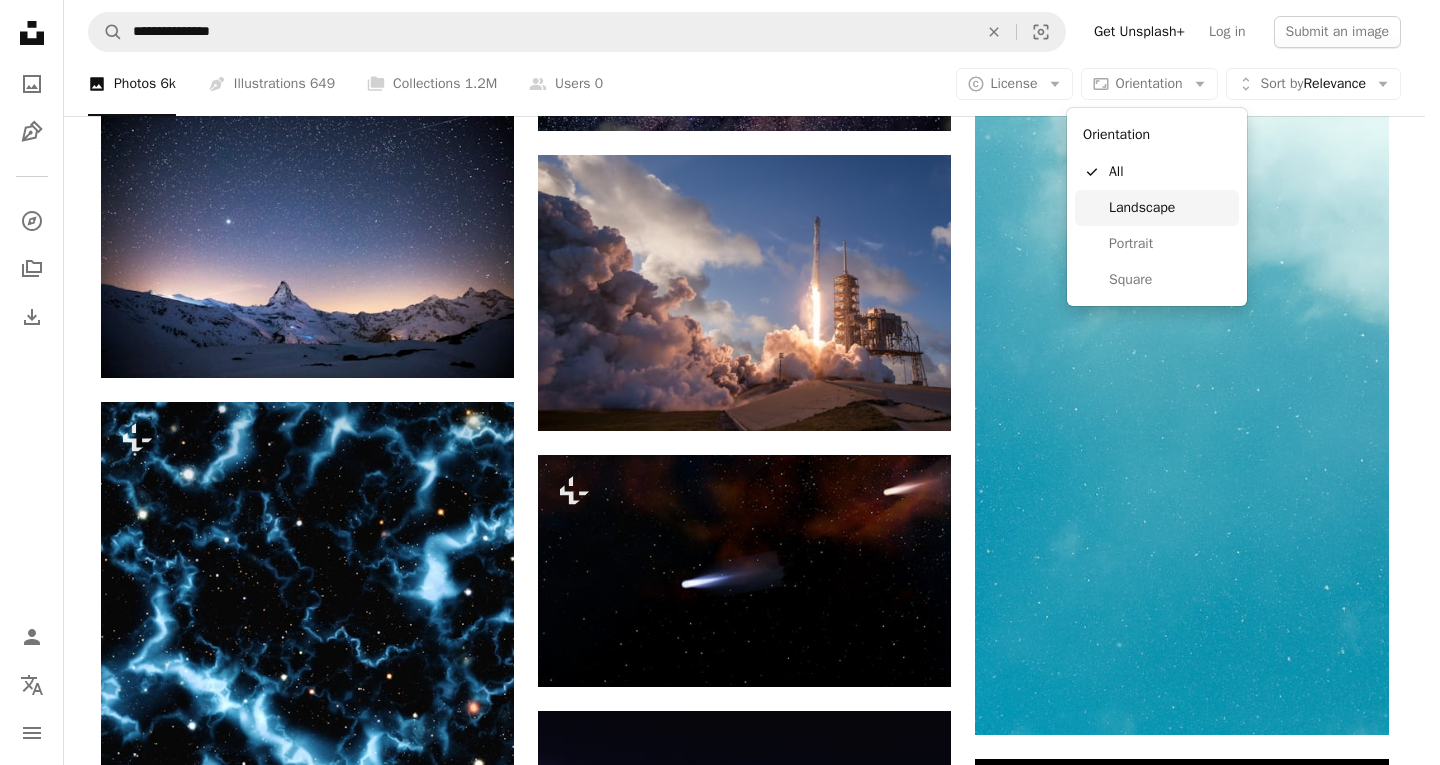 click on "Landscape" at bounding box center (1157, 208) 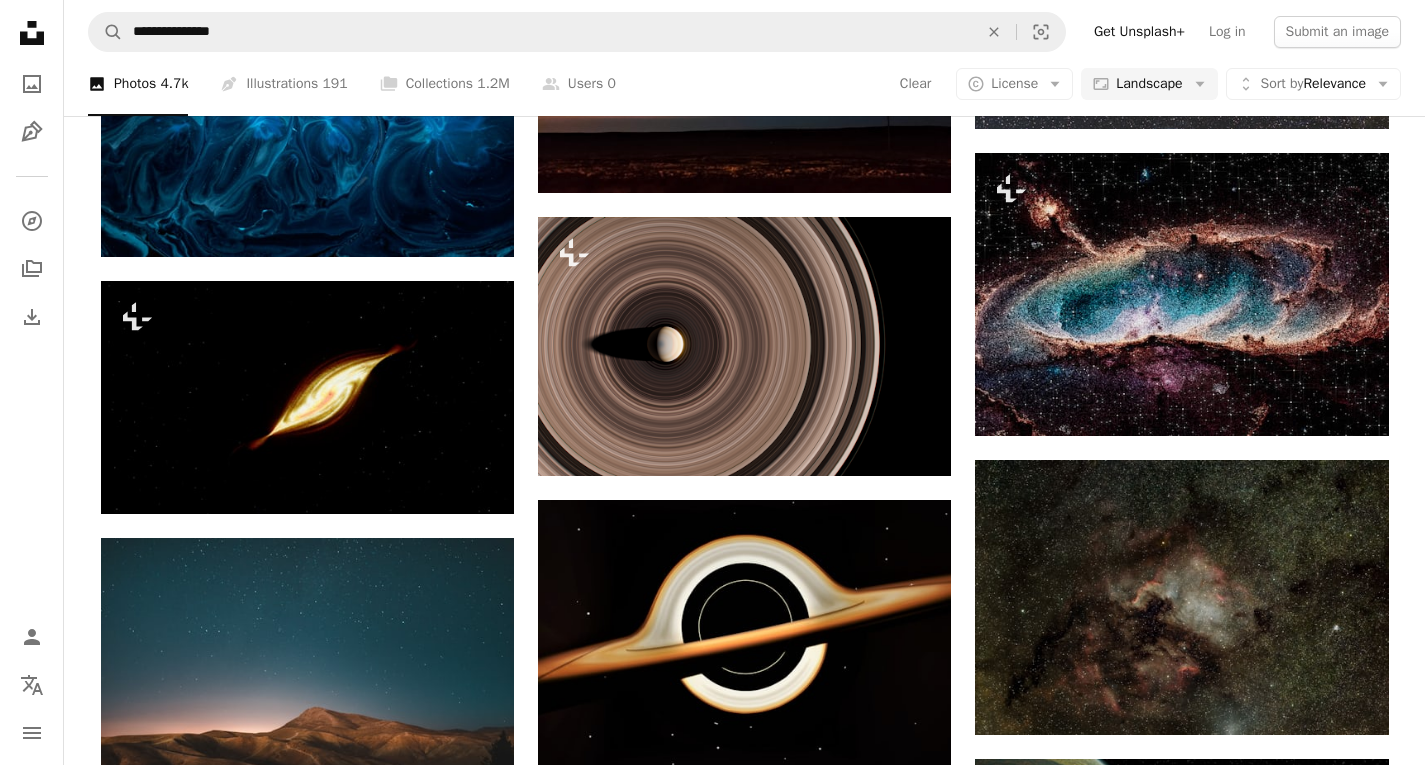 scroll, scrollTop: 280, scrollLeft: 0, axis: vertical 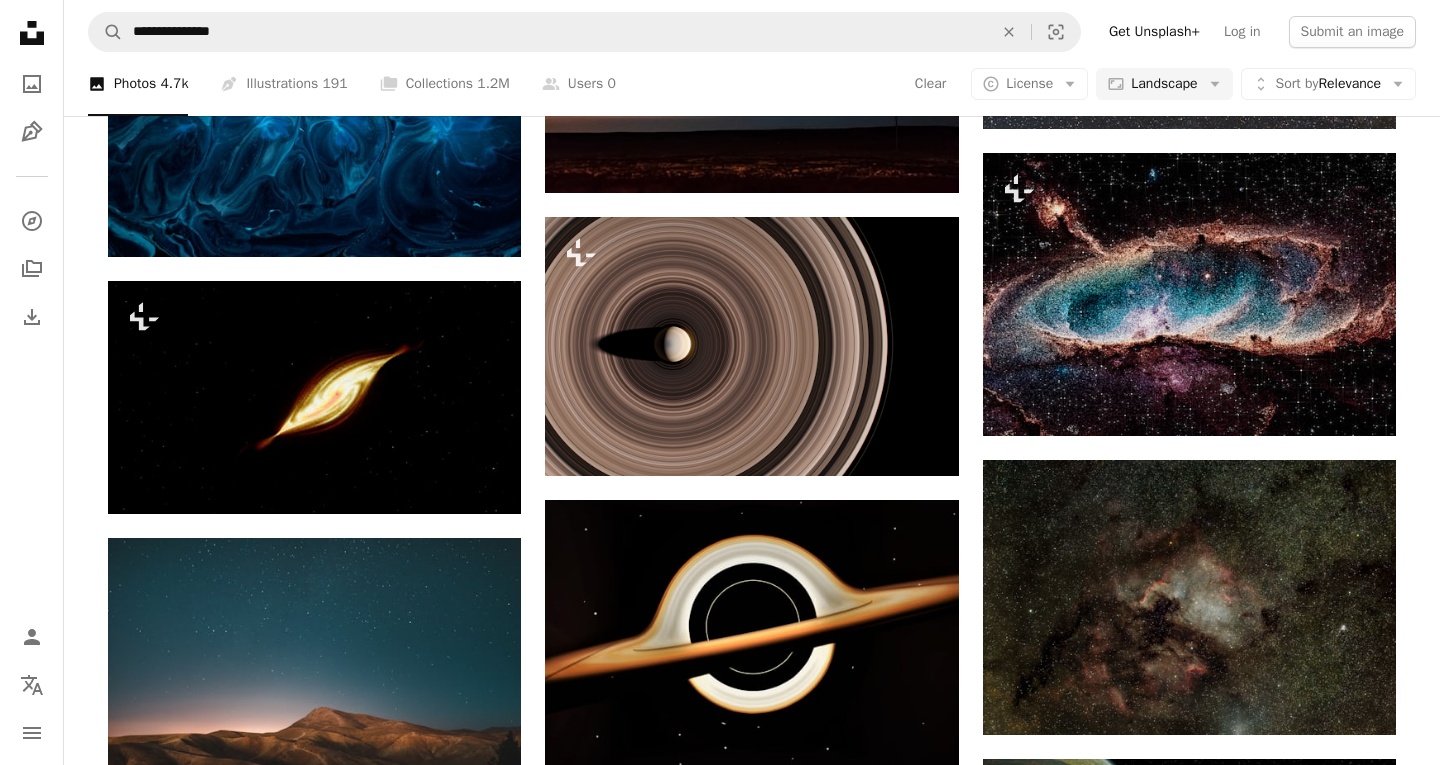 click on "An X shape Join Unsplash Already have an account?  Login First name Last name Email Username  (only letters, numbers and underscores) Password  (min. 8 char) Join By joining, you agree to the  Terms  and  Privacy Policy ." at bounding box center (720, 5600) 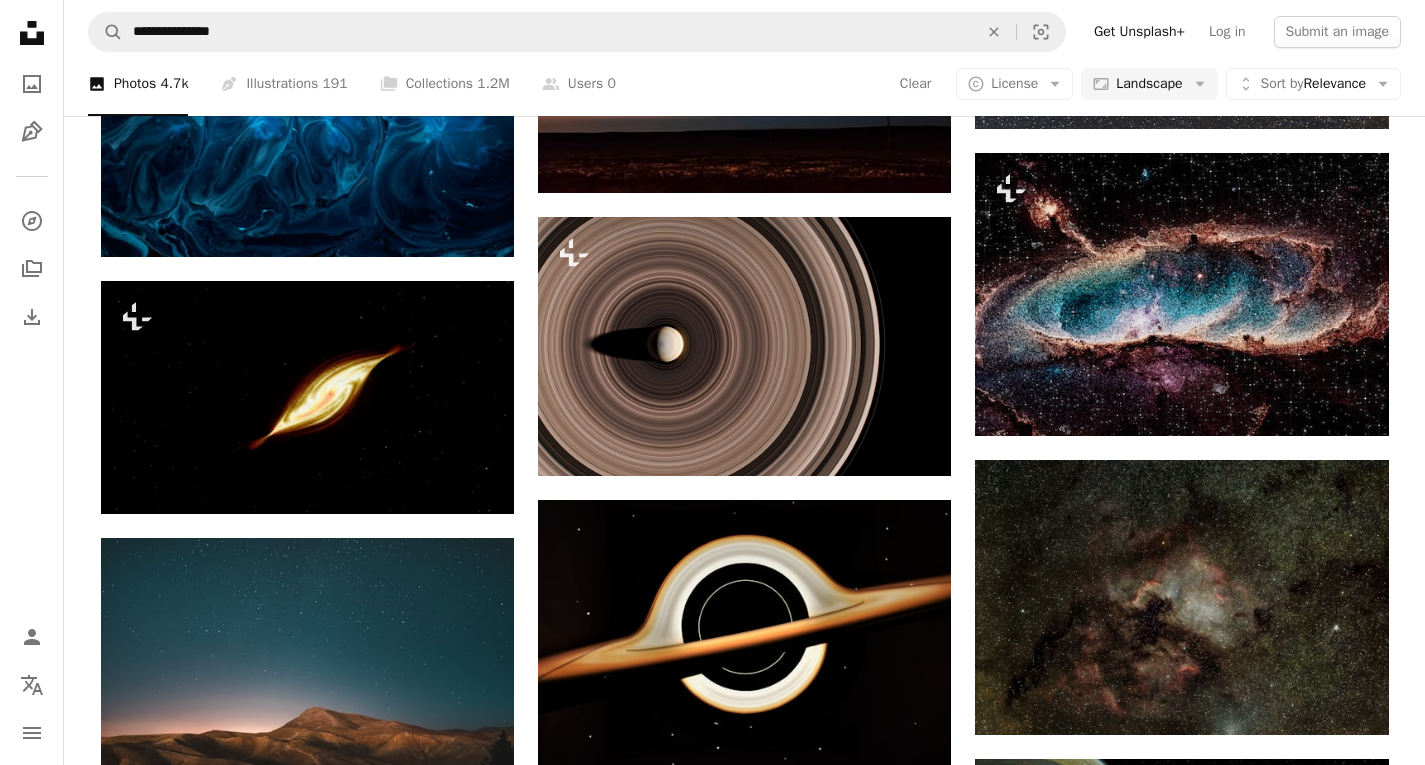 scroll, scrollTop: 1563, scrollLeft: 0, axis: vertical 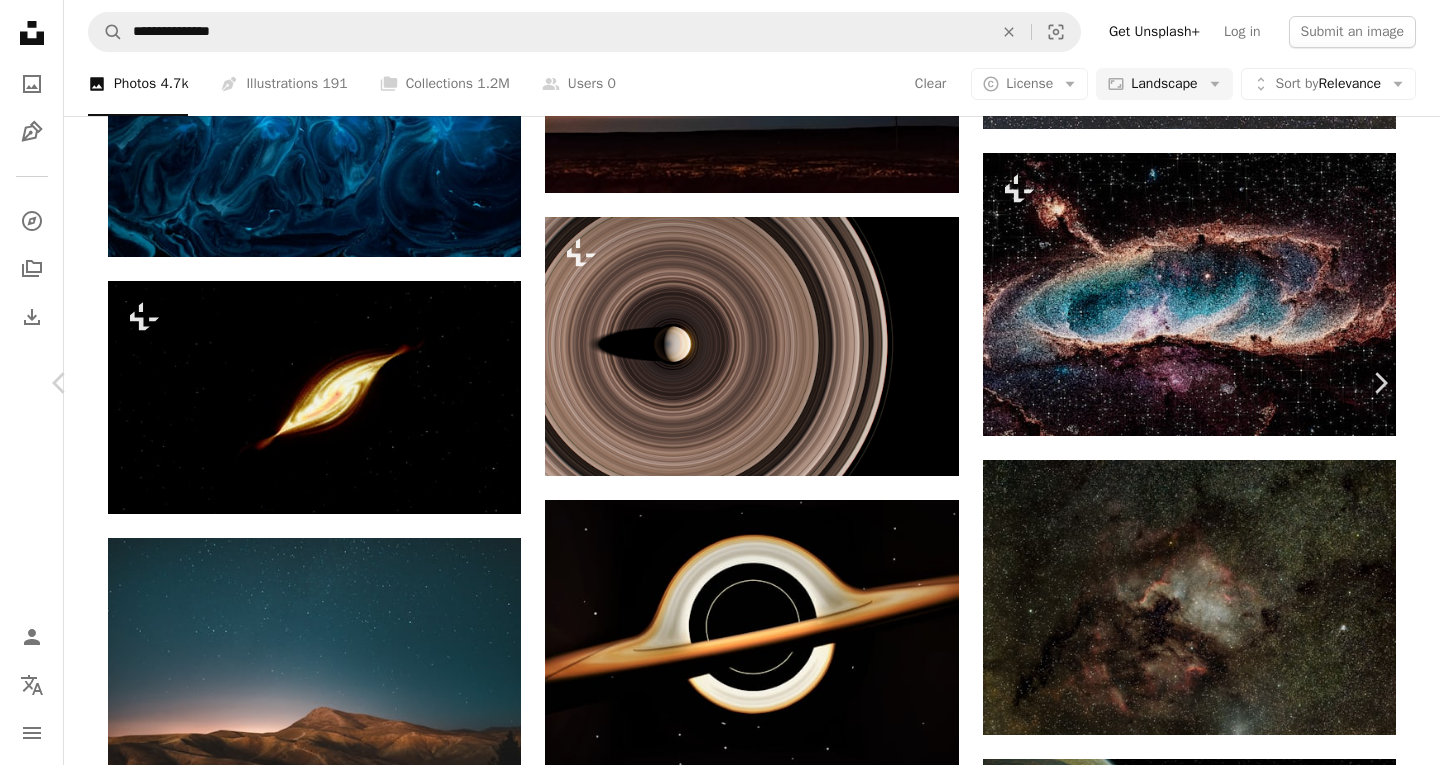 click on "Here is an HDR photo of the eclipse. This seven images merged into one to bring out the lunar details and to show the corona of the sun. This was such an epic day and I still can’t believe it is real! I’m on IG @[USERNAME] Stop by and say hi! Read more A map marker [CITY], [STATE] Calendar outlined Published on  August 30, 2017 Camera SONY, ILCE-6300 Safety Free to use under the  Unsplash License wallpaper forest moon love sun earth fire galaxy trees lake space wallpaper moon wallpaper unsplash astronomy space background oregon astrophotography eclipse sun rays sony Backgrounds Browse premium related images on iStock  |  Save 20% with code UNSPLASH20 View more on iStock  ↗ Related images" at bounding box center (720, 5600) 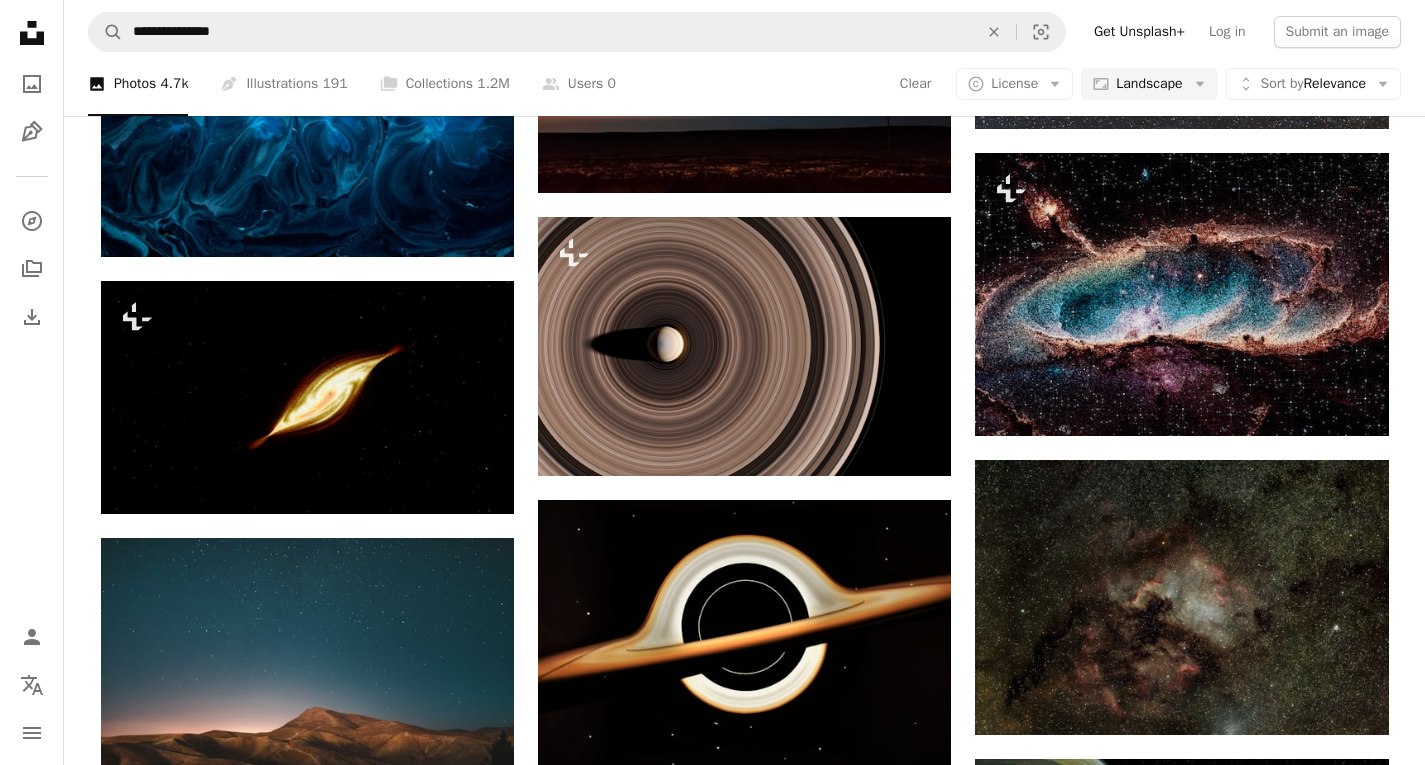 click at bounding box center (1181, -8105) 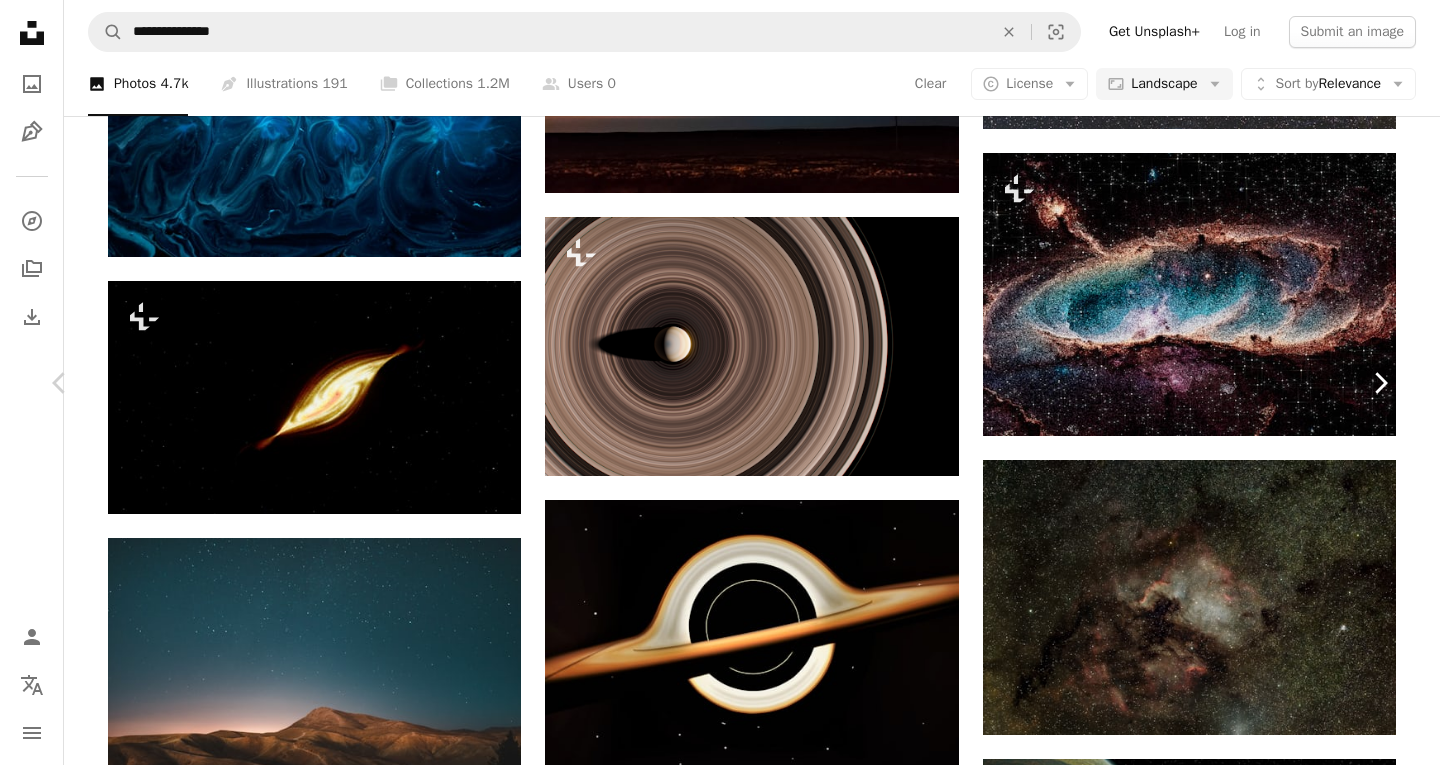 click on "Chevron right" at bounding box center [1380, 383] 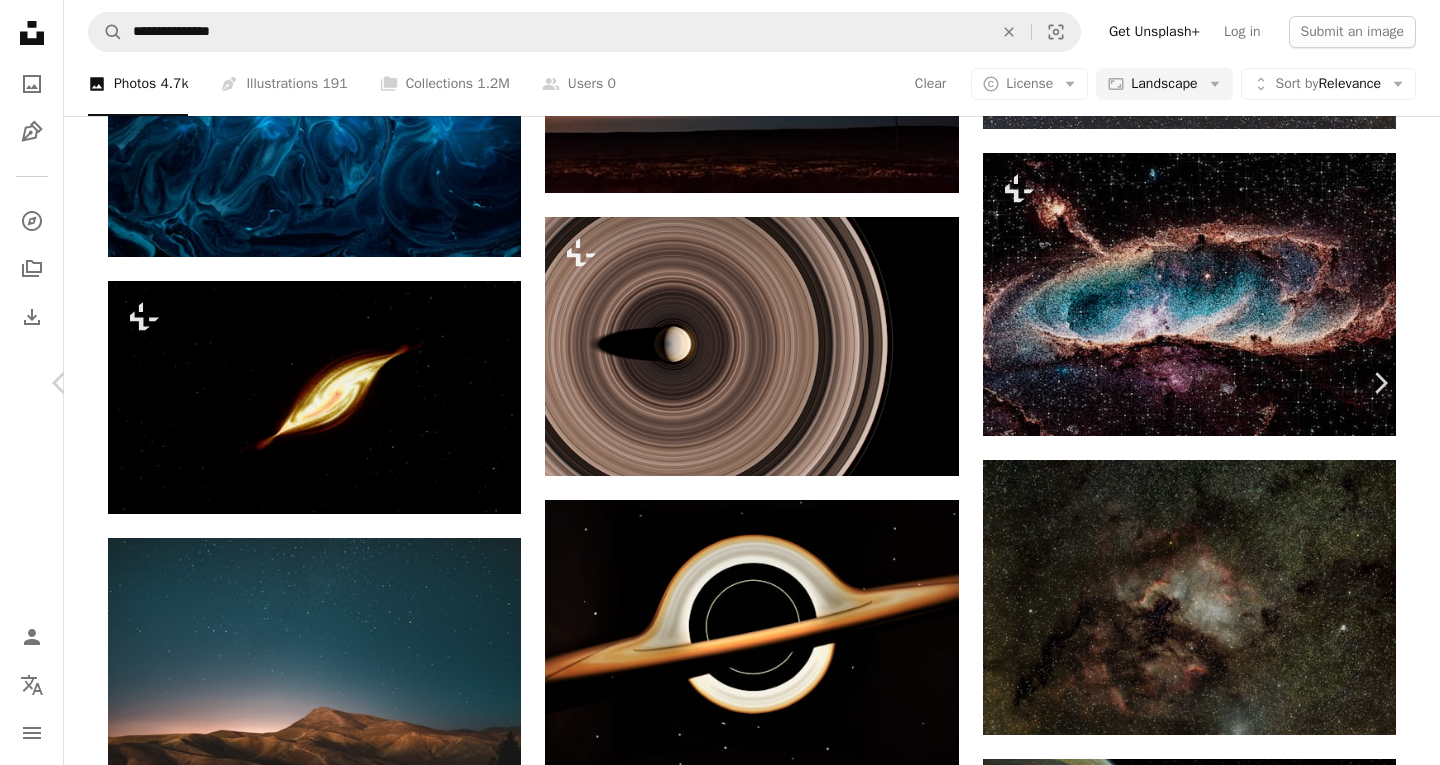 click on "My photo of the Orion Nebula was taken in my backyard in [CITY], [STATE]. It is composed of 60 images at 60 seconds each. I stacked them all to reduce noise and bring out the amazing details you see in the nebula . I think it is one of my better images. I hope you enjoy it. I’m on IG @[USERNAME] Stop by and say hi! Read more A map marker [CITY], [STATE] Calendar outlined Published on  September 1, 2017 Camera Sony, ILCE-6300 Safety Free to use under the  Unsplash License business coffee space girl computer sunset sunrise team love galaxy weather sky background unsplash galaxy wallpaper nebula astronomy sky wallpaper hurricane outer space photos Free images Browse premium related images on iStock  |  Save 20% with code UNSPLASH20" at bounding box center (720, 5600) 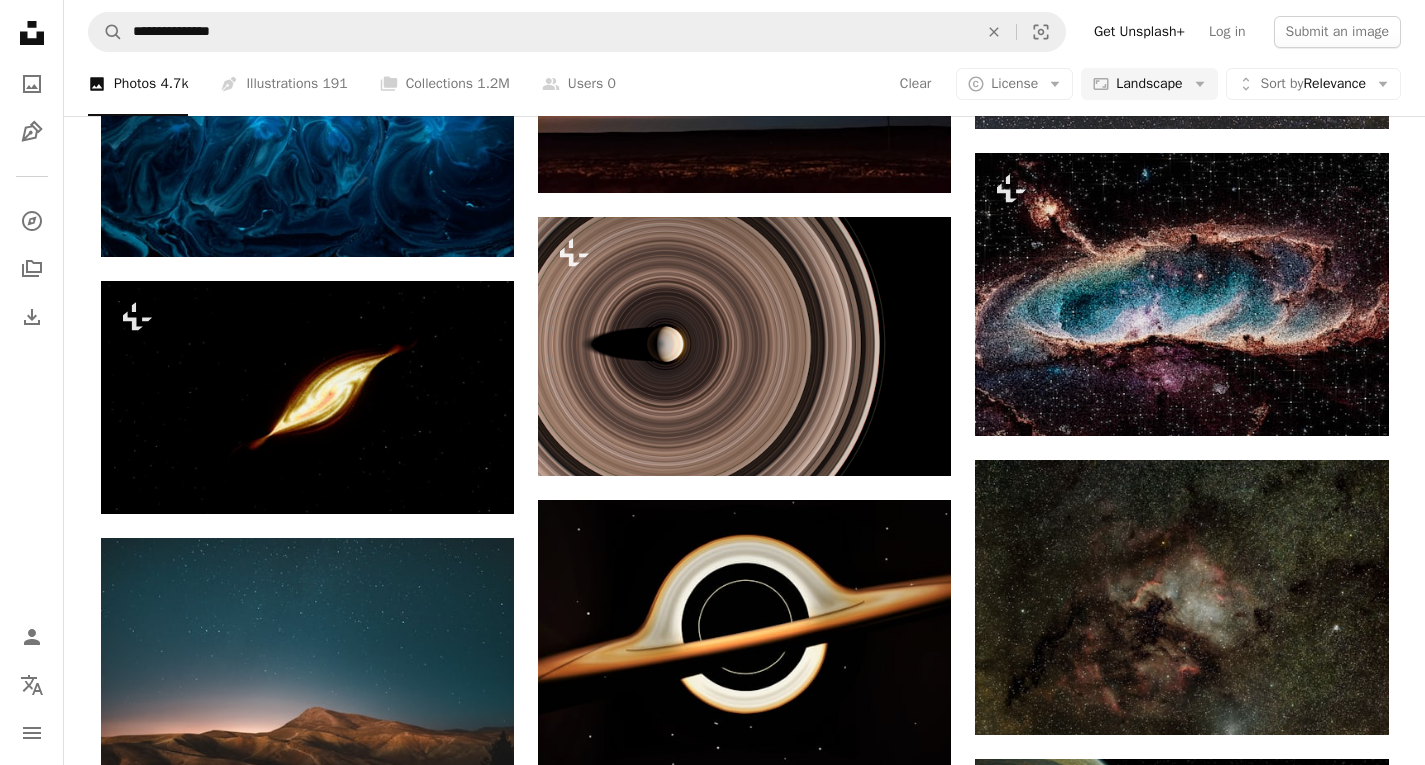 scroll, scrollTop: 2188, scrollLeft: 0, axis: vertical 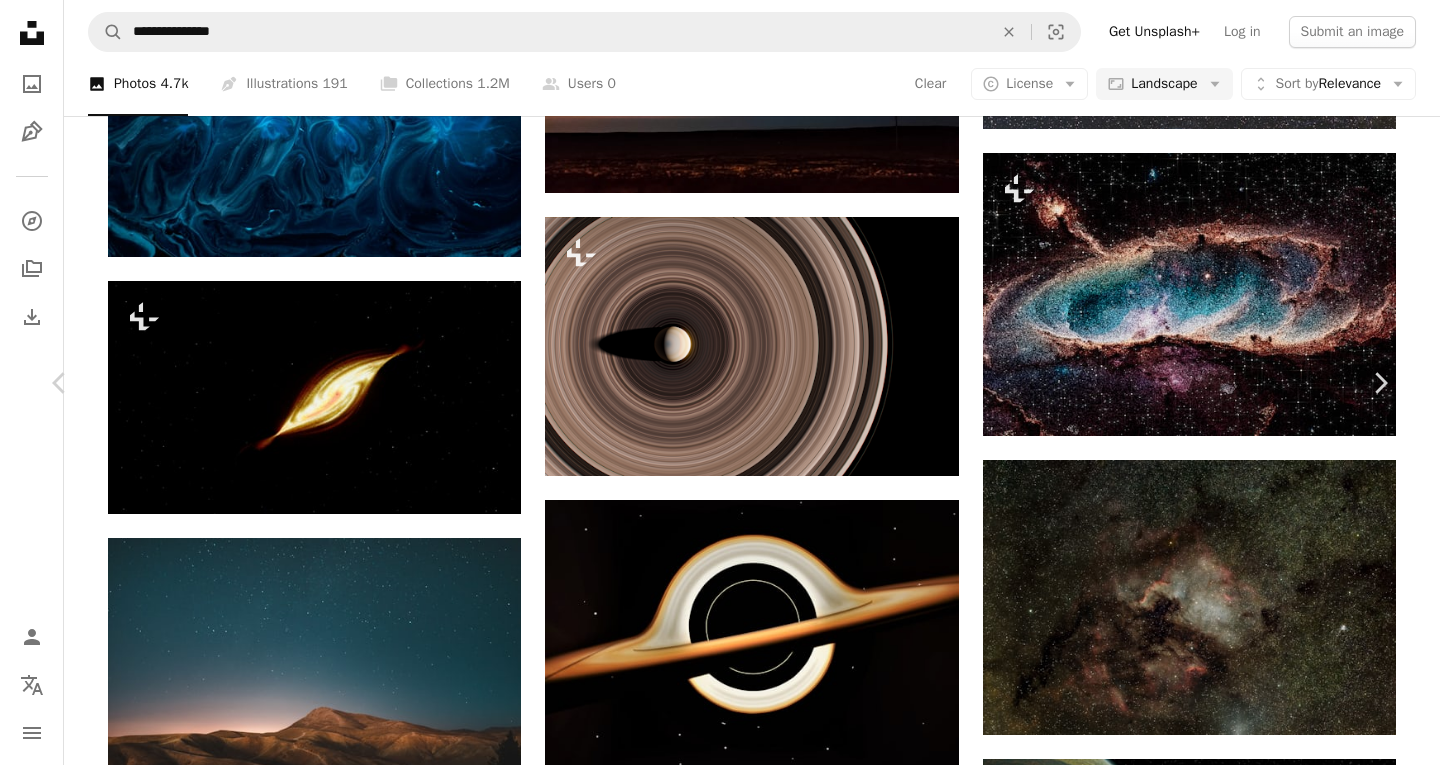 click on "Zoom in" at bounding box center [712, 5601] 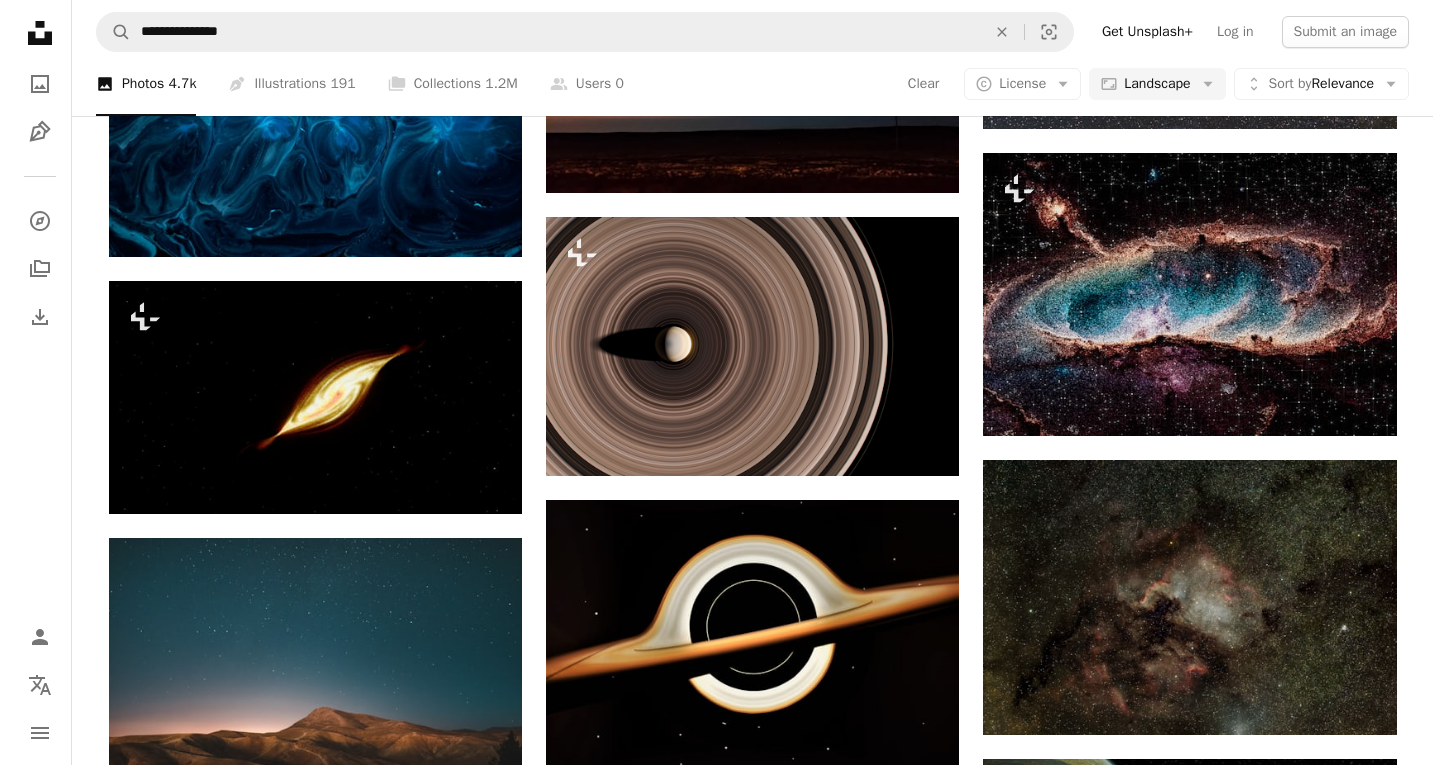 scroll, scrollTop: 5170, scrollLeft: 0, axis: vertical 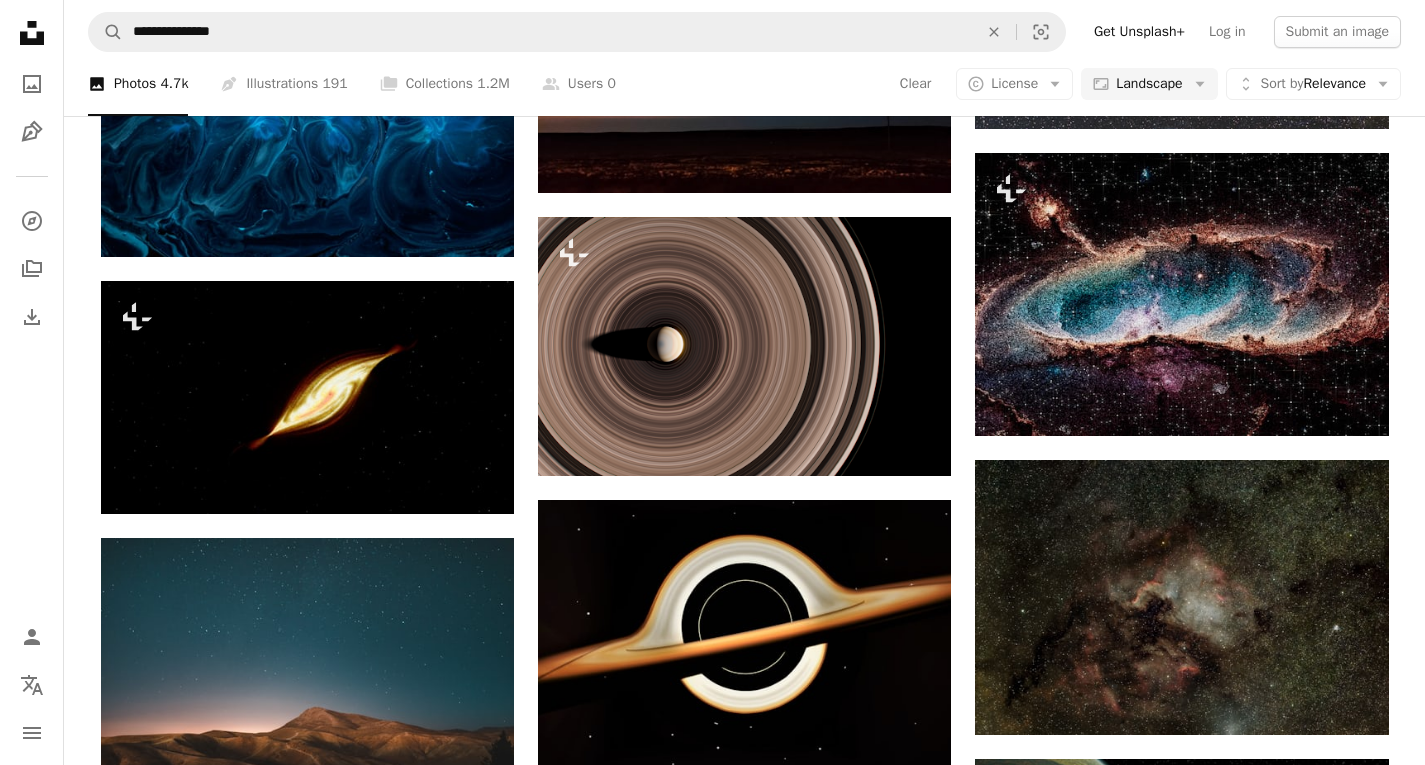 click at bounding box center [1181, -4328] 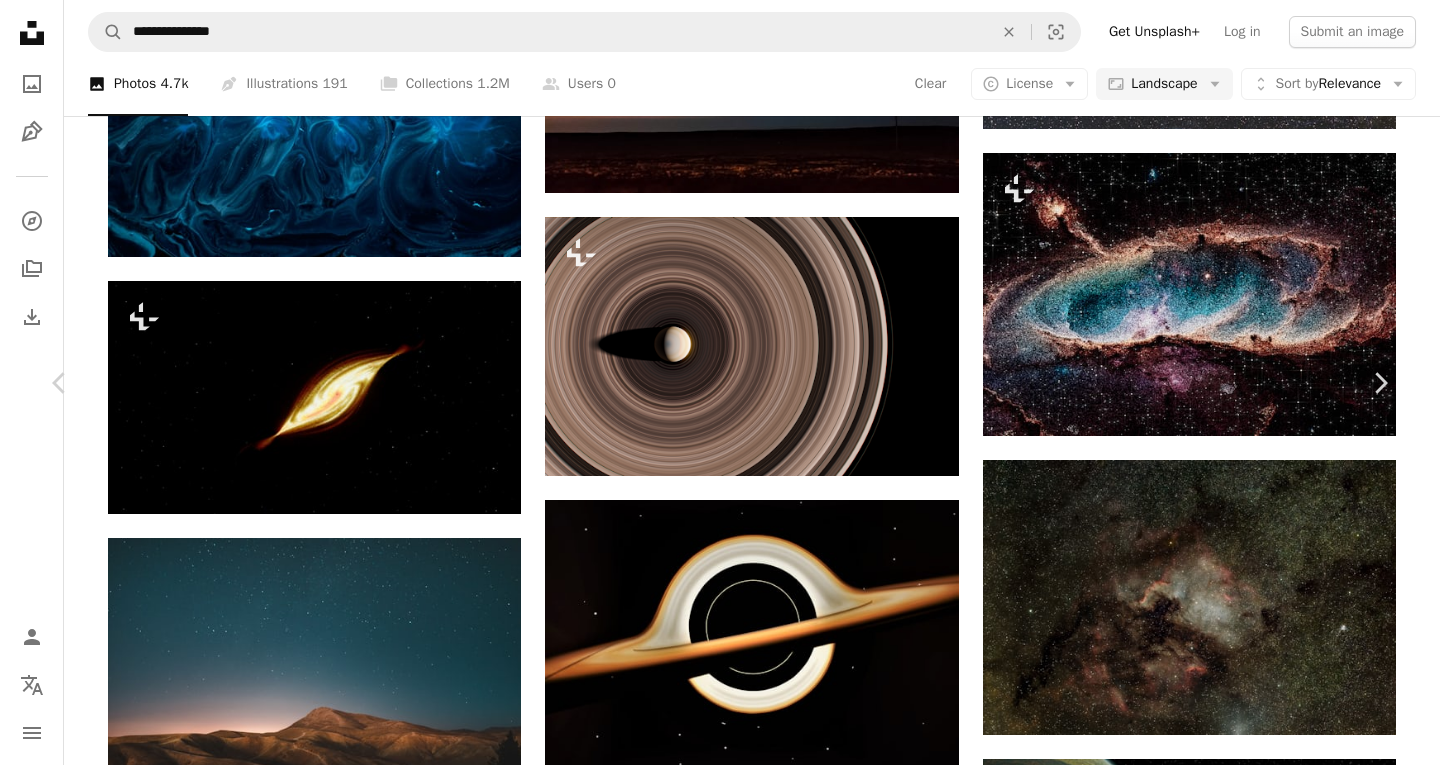click at bounding box center [712, 5601] 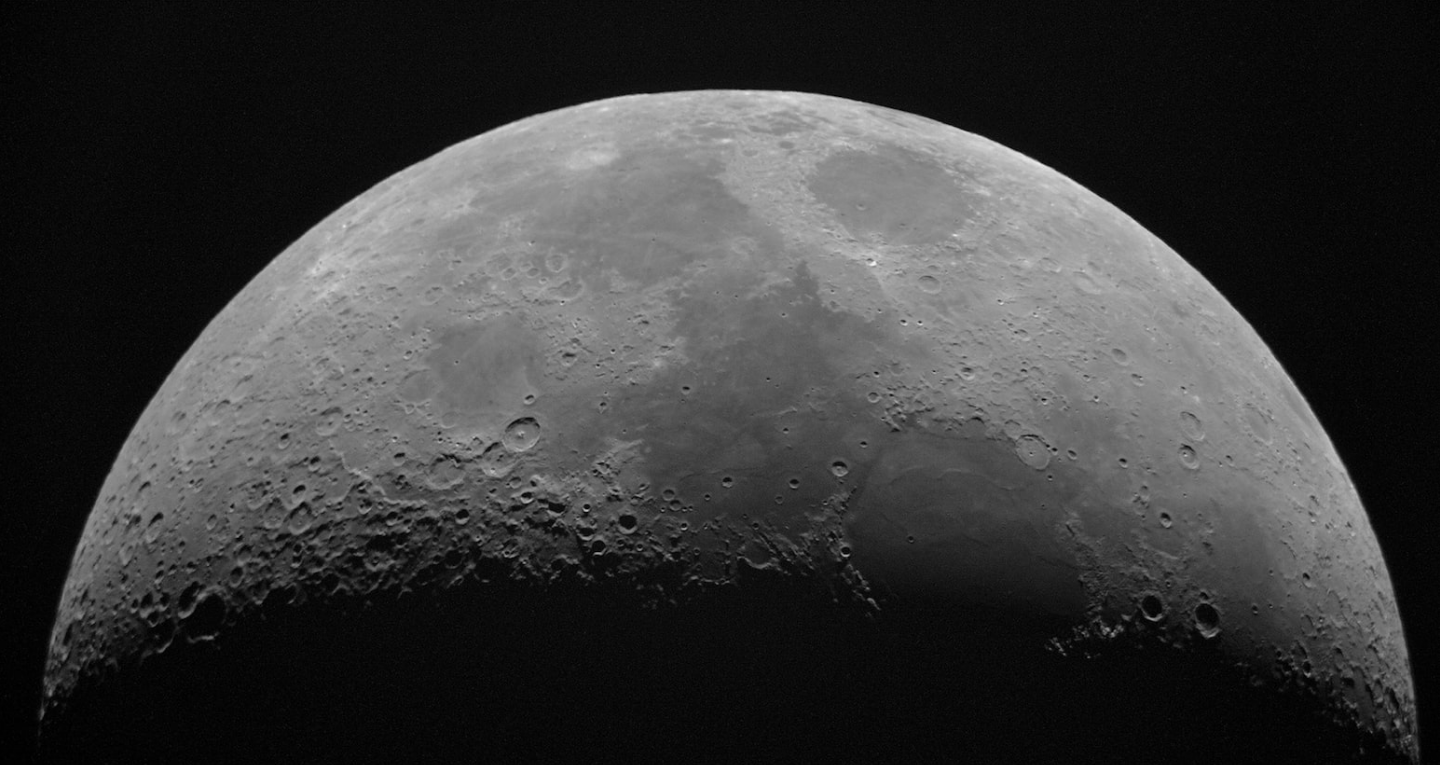 scroll, scrollTop: 15106, scrollLeft: 0, axis: vertical 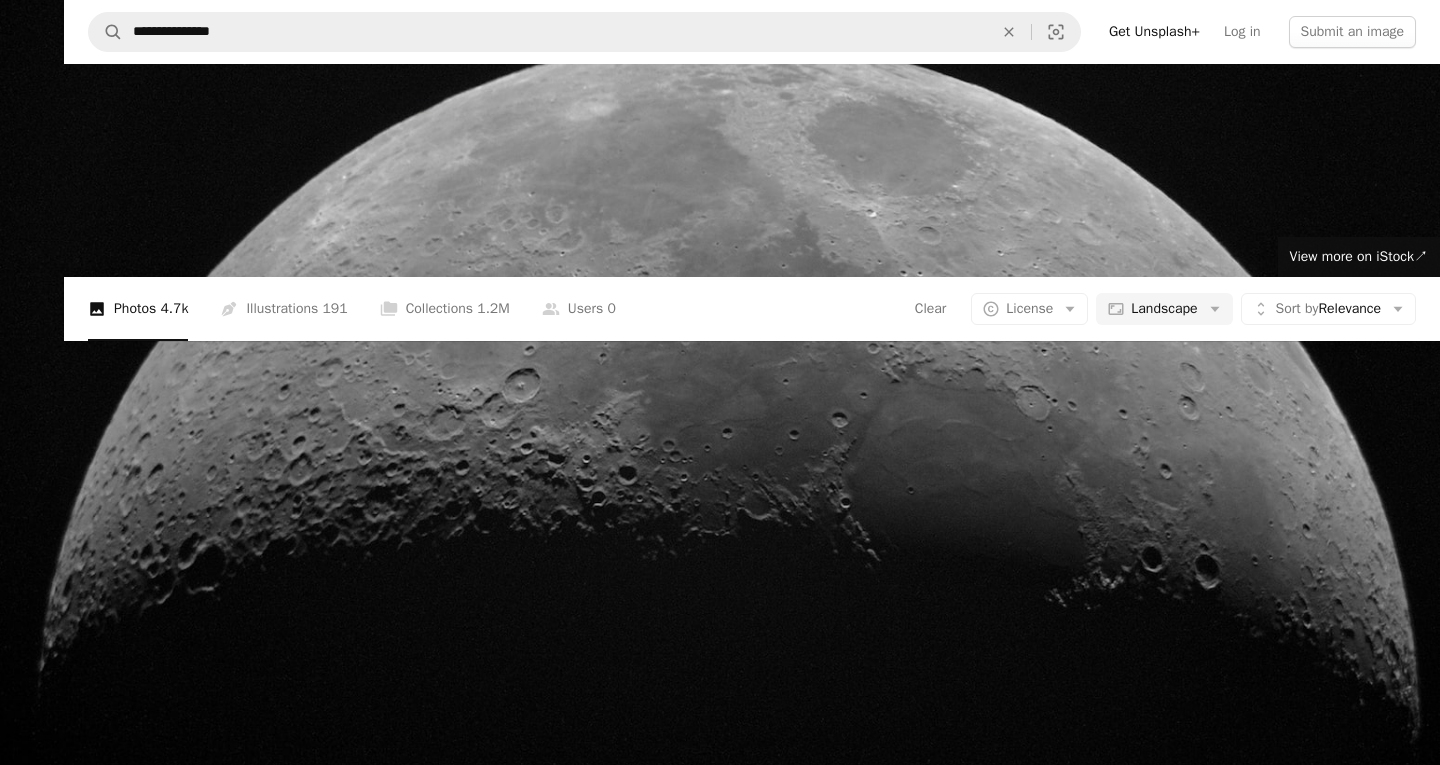 click at bounding box center [720, 392] 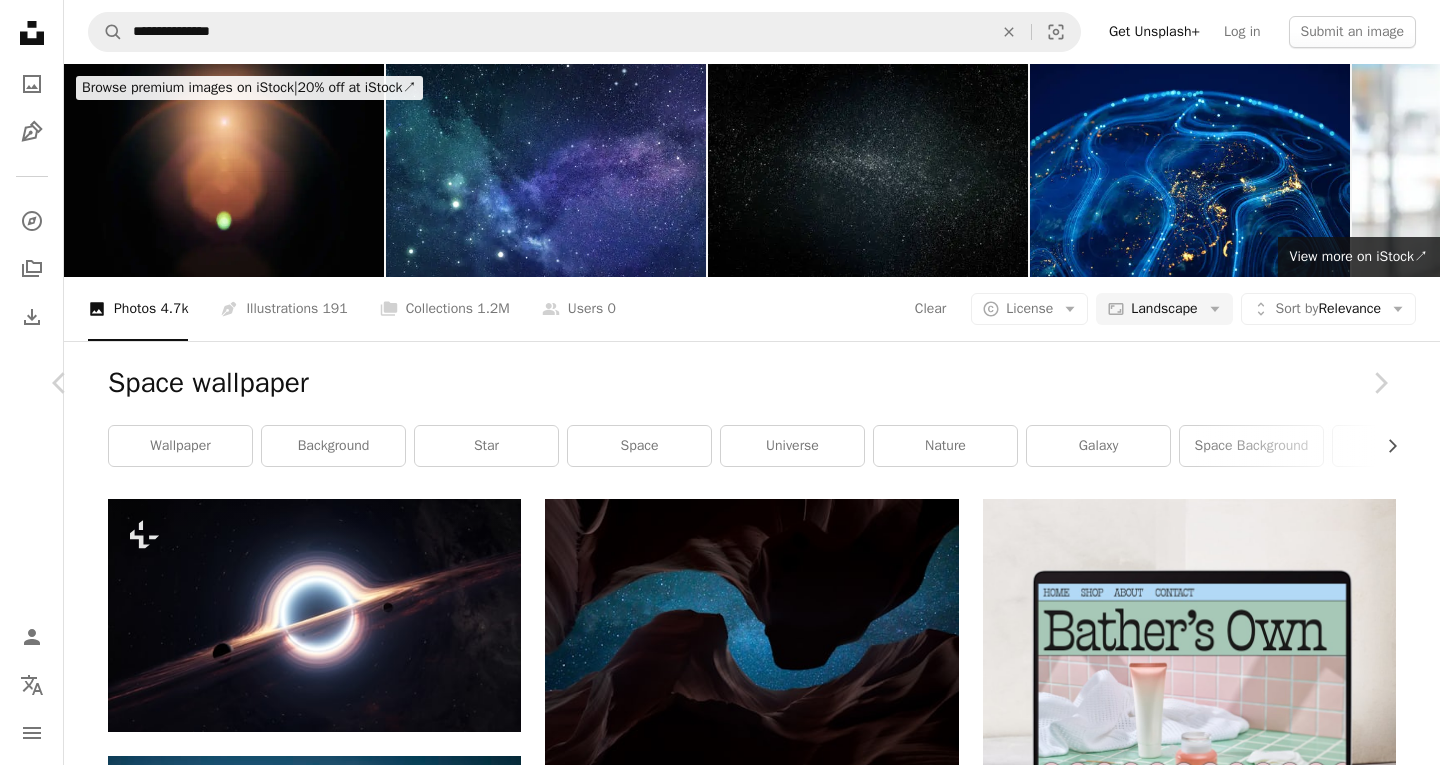 click on "An X shape Chevron left Chevron right [FIRST] [LAST] [USERNAME] A heart A plus sign Download free Chevron down Zoom in Views 7,867,893 Downloads 76,613 Featured in Photos A forward-right arrow Share Info icon Info More Actions Moon Calendar outlined Published on  February 5, 2018 Safety Free to use under the  Unsplash License space sea dark moon night planet full moon satellite telescope close up crater lunar lune grey astronomy HD Wallpapers Browse premium related images on iStock  |  Save 20% with code UNSPLASH20 View more on iStock  ↗ Related images A heart A plus sign [FIRST] [LAST] Arrow pointing down A heart A plus sign [FIRST] Available for hire A checkmark inside of a circle Arrow pointing down Plus sign for Unsplash+ A heart A plus sign Planet Volumes For  Unsplash+ A lock Download A heart A plus sign [FIRST] [LAST] Available for hire A checkmark inside of a circle Arrow pointing down A heart A plus sign [FIRST] [LAST] Arrow pointing down A heart A plus sign [FIRST] [LAST] Arrow pointing down" at bounding box center (720, 19310) 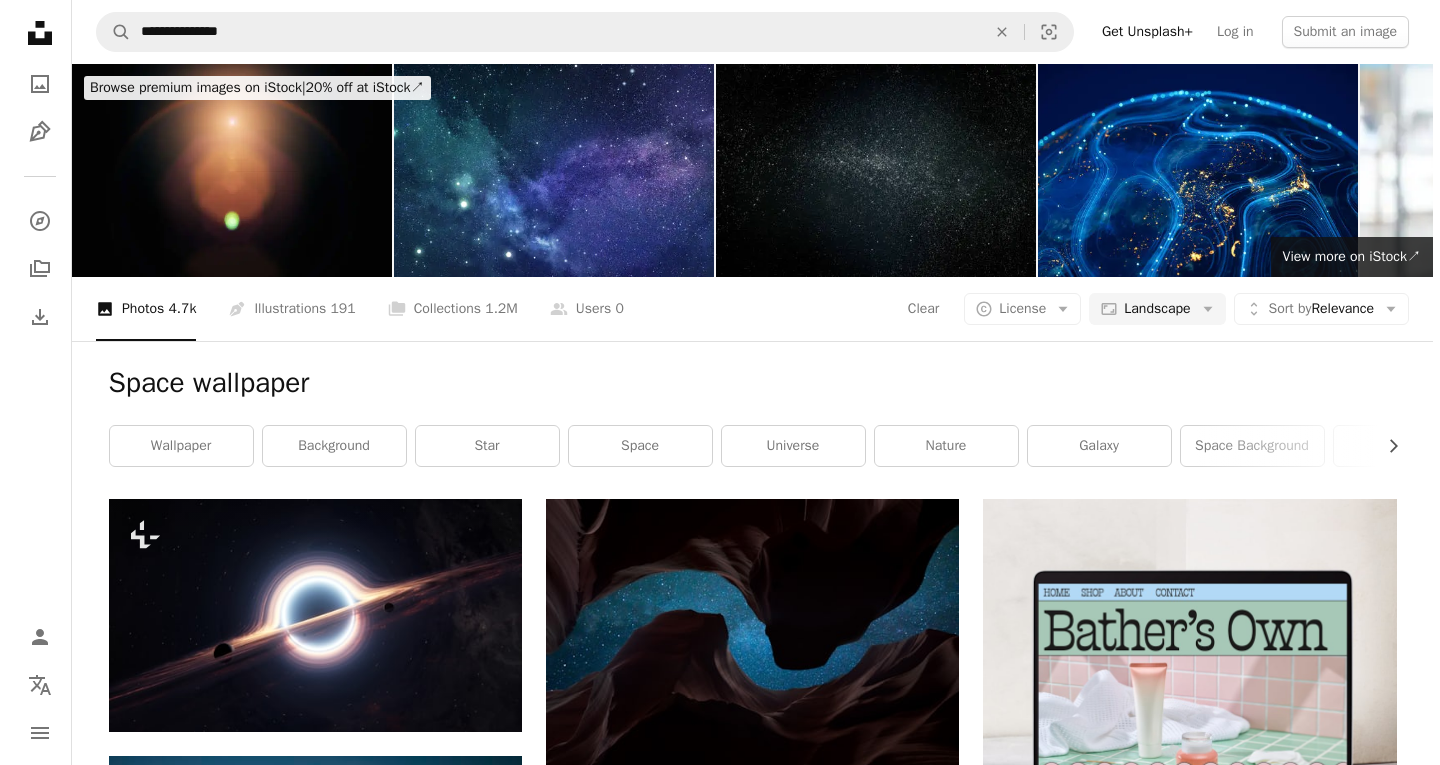scroll, scrollTop: 767, scrollLeft: 0, axis: vertical 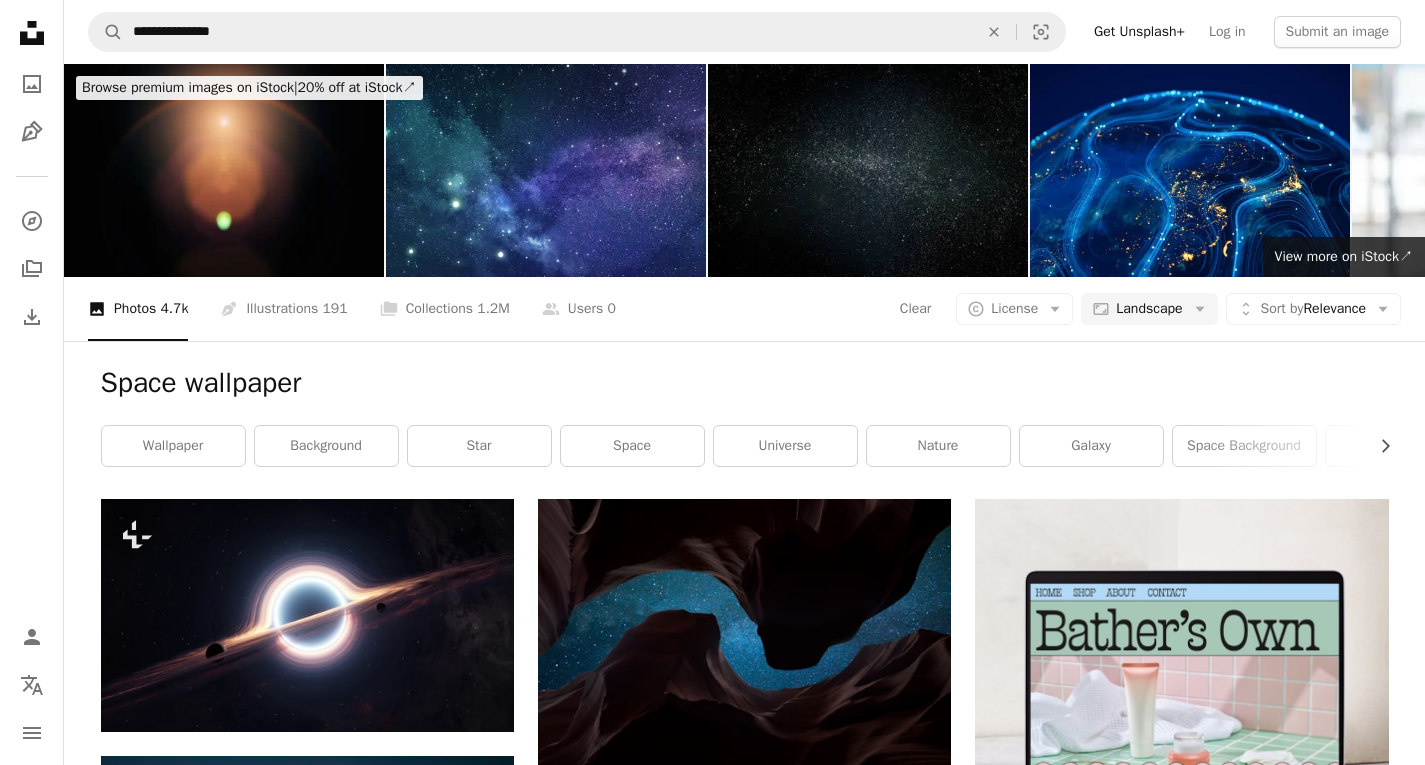 click at bounding box center [307, 893] 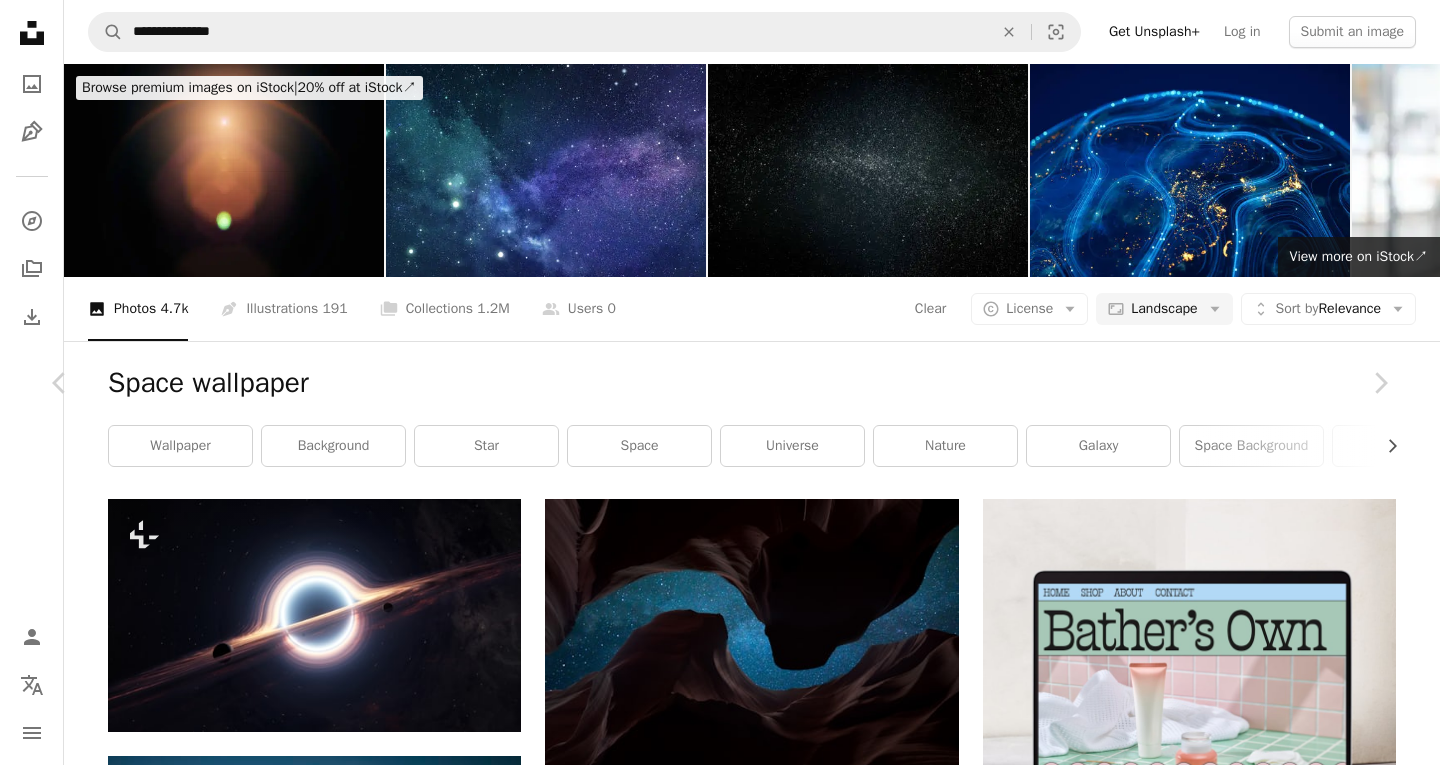 click on "Download free" at bounding box center [1191, 18975] 